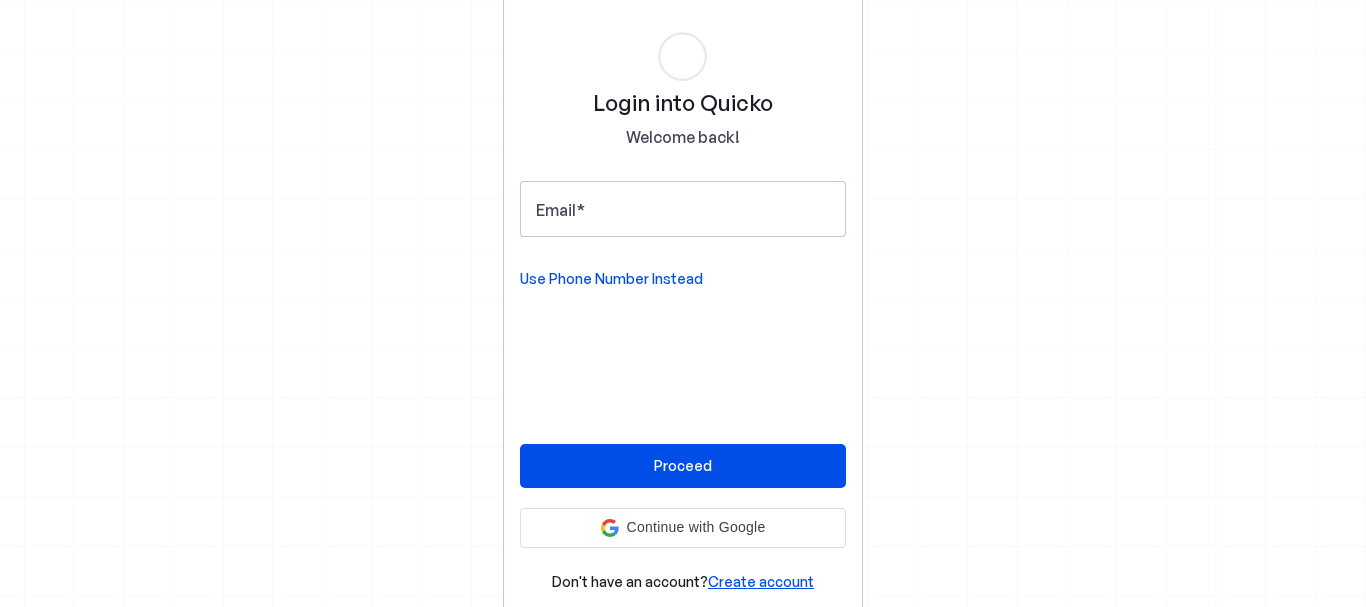 scroll, scrollTop: 0, scrollLeft: 0, axis: both 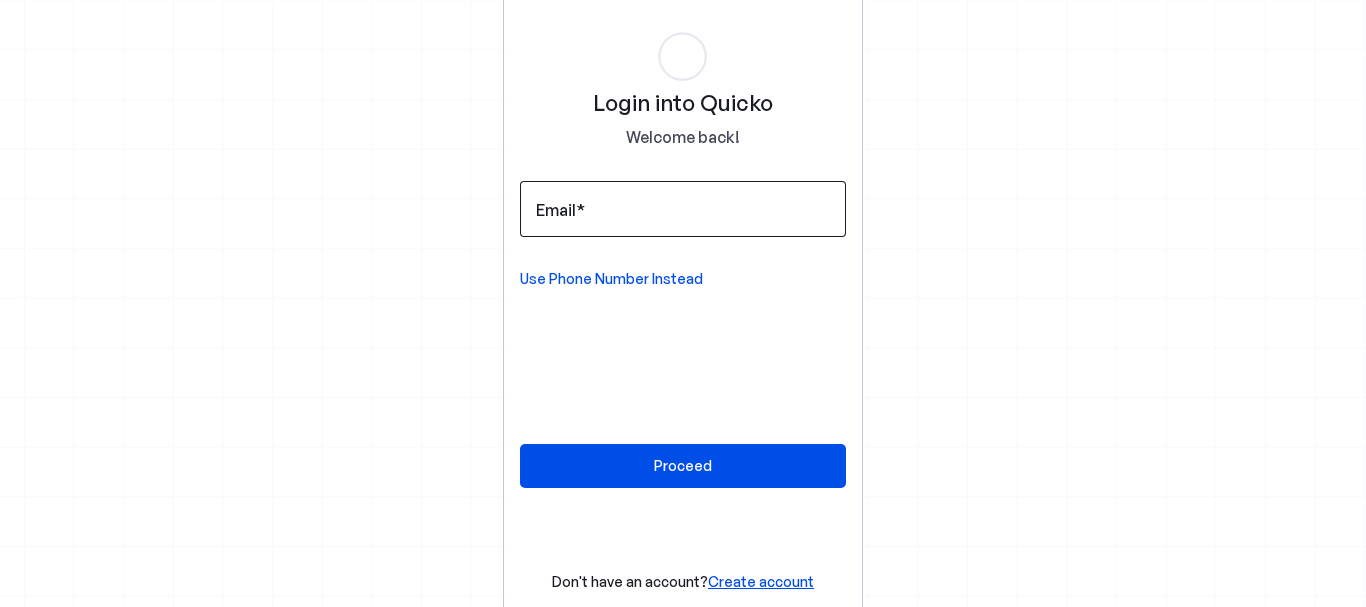 click on "Email" at bounding box center (683, 209) 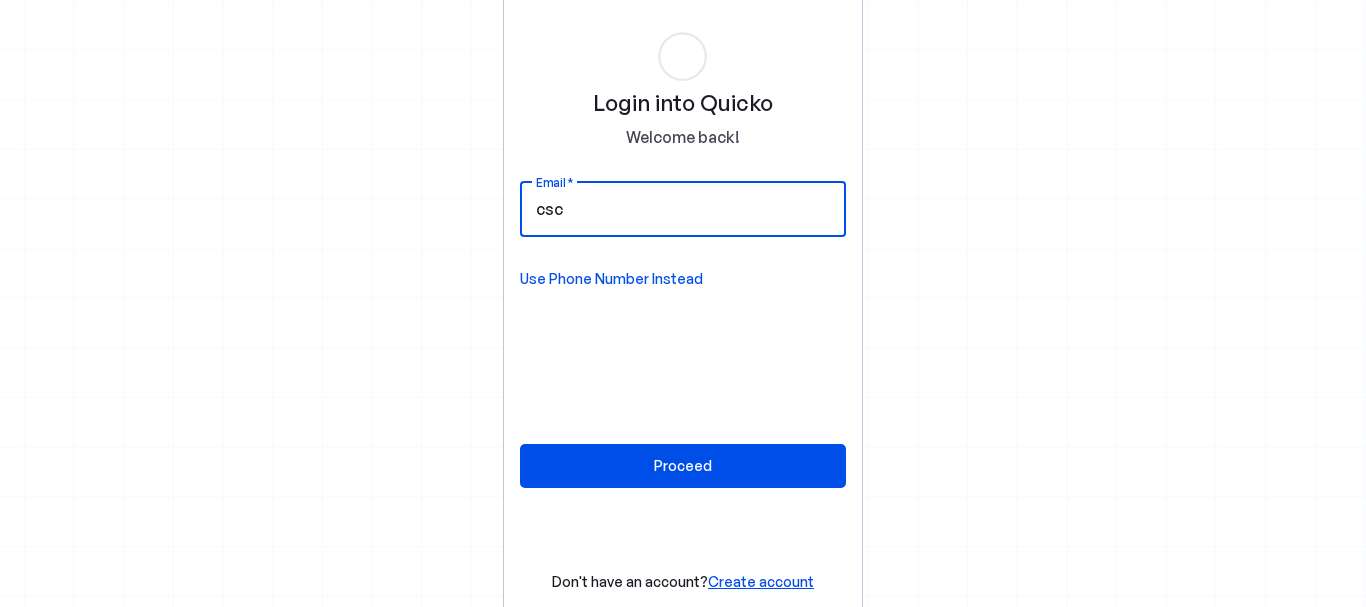 type on "[EMAIL]" 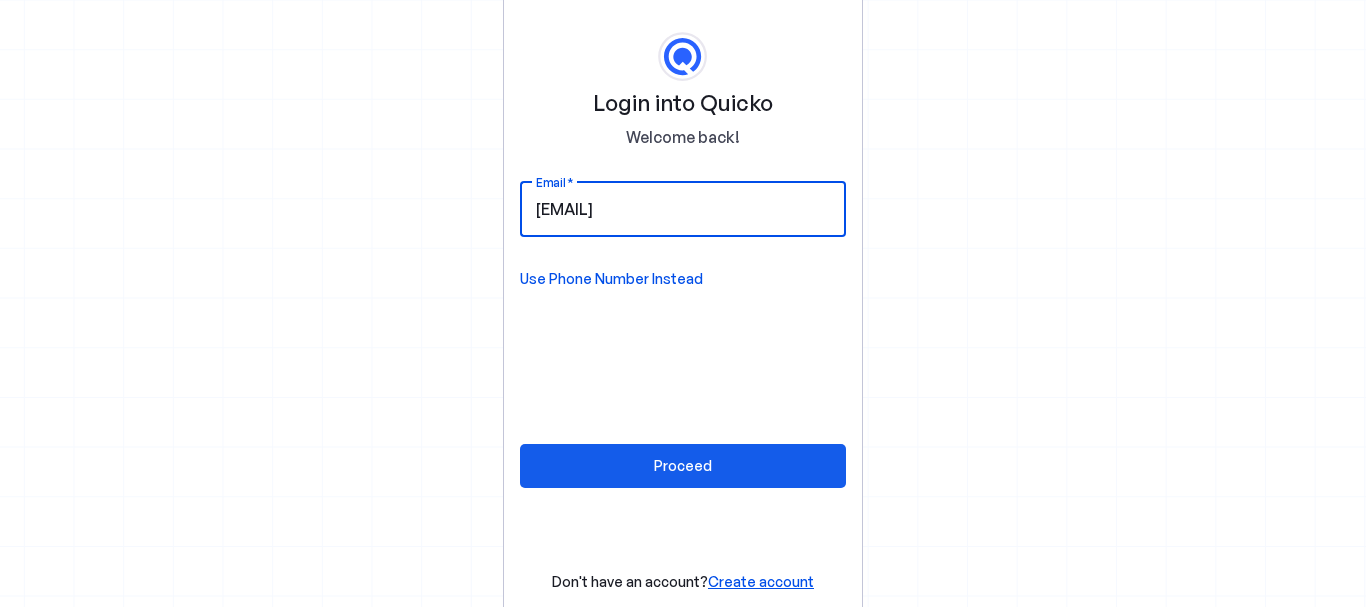 click on "Proceed" at bounding box center [683, 465] 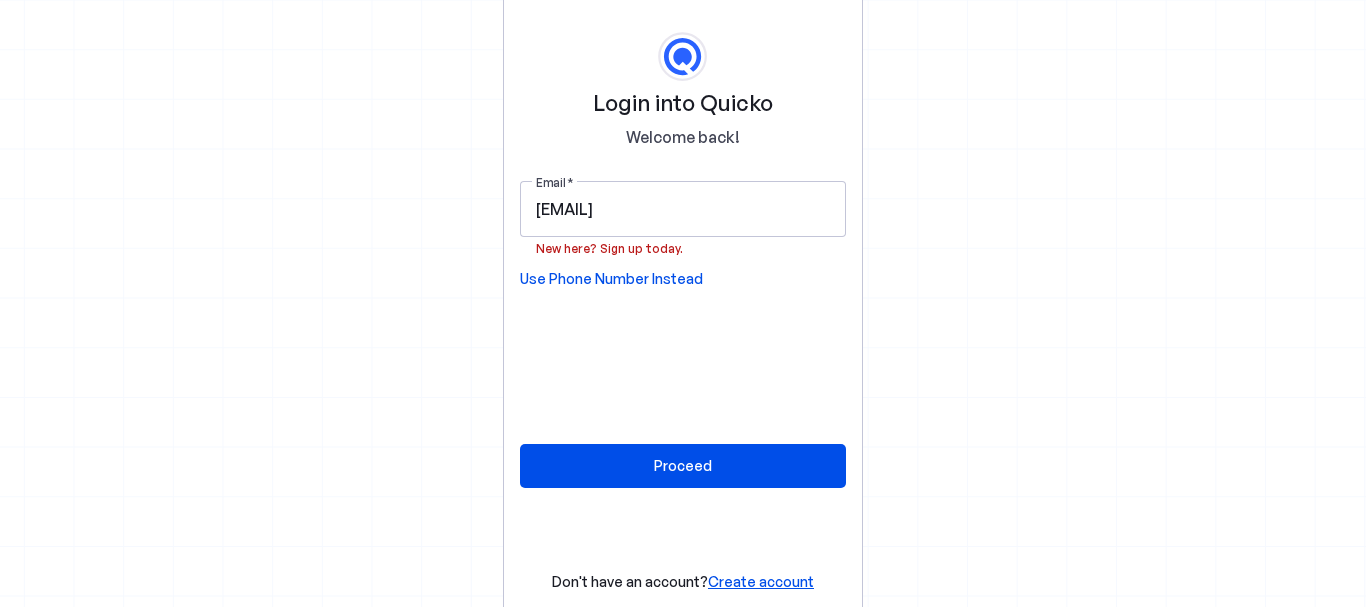 click on "Create account" at bounding box center [761, 581] 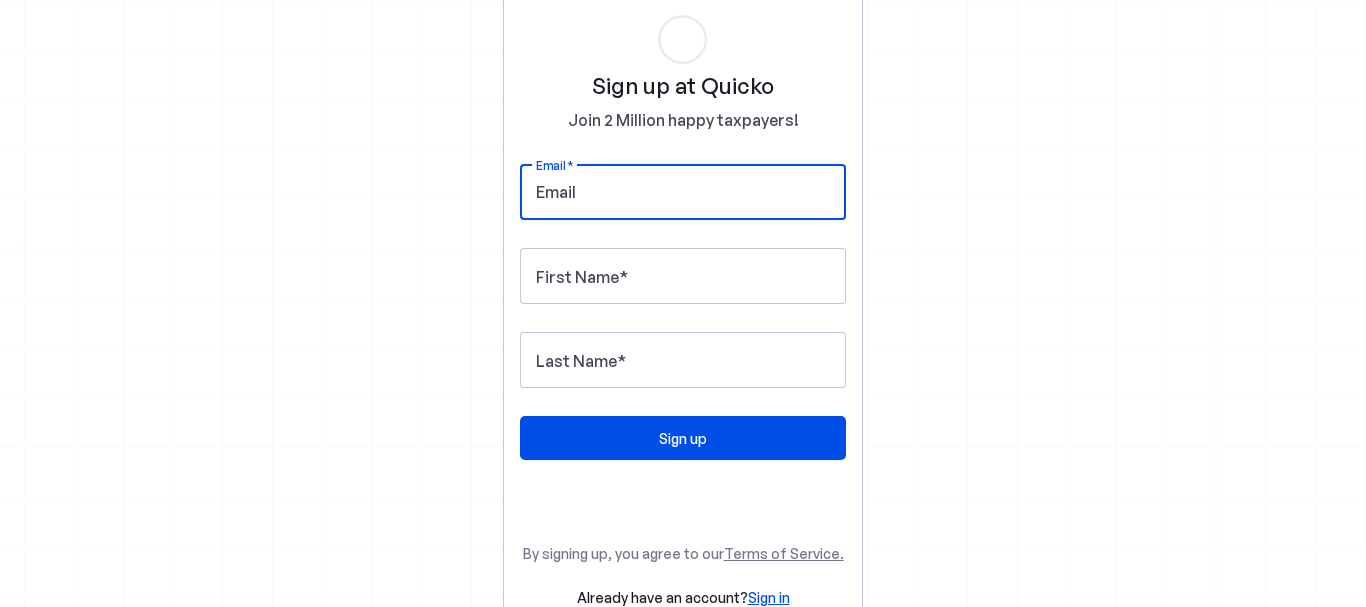click on "Email" at bounding box center [683, 192] 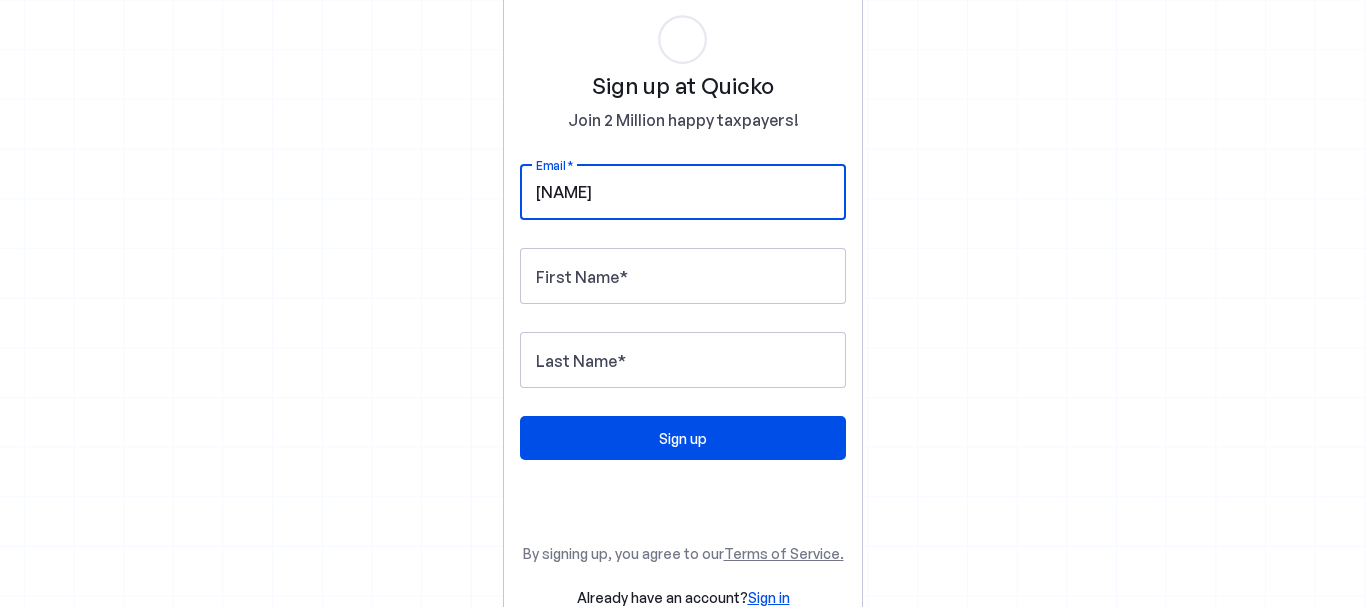 type on "Amit" 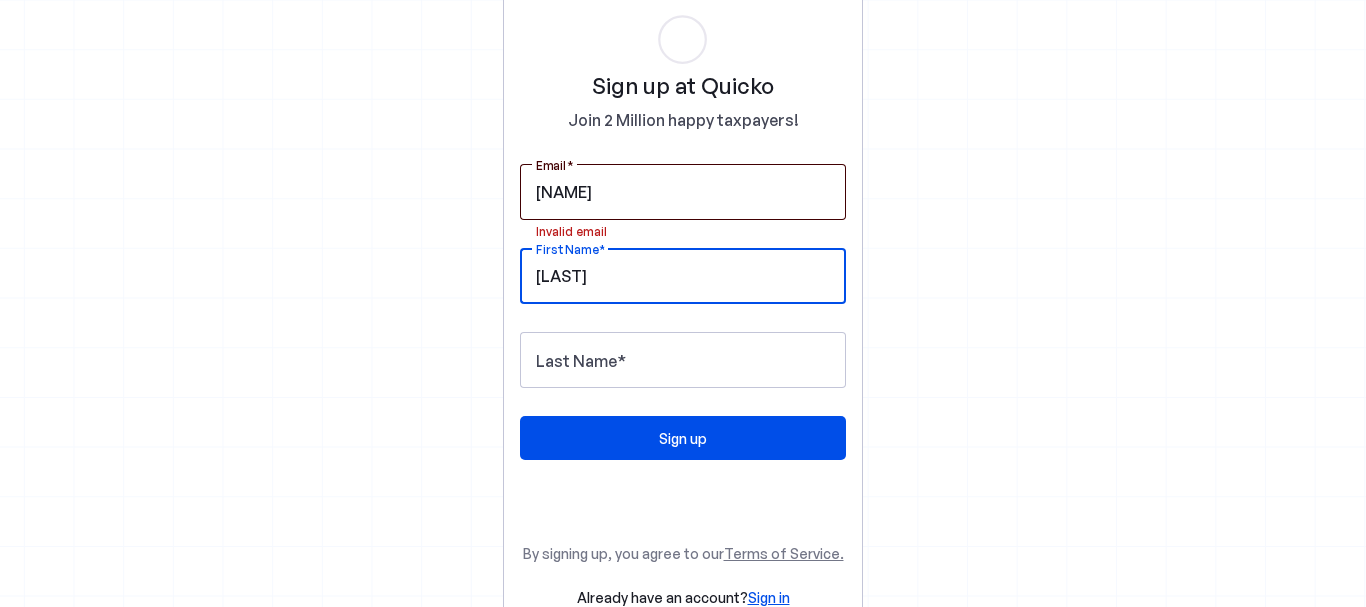 type on "Chhikara" 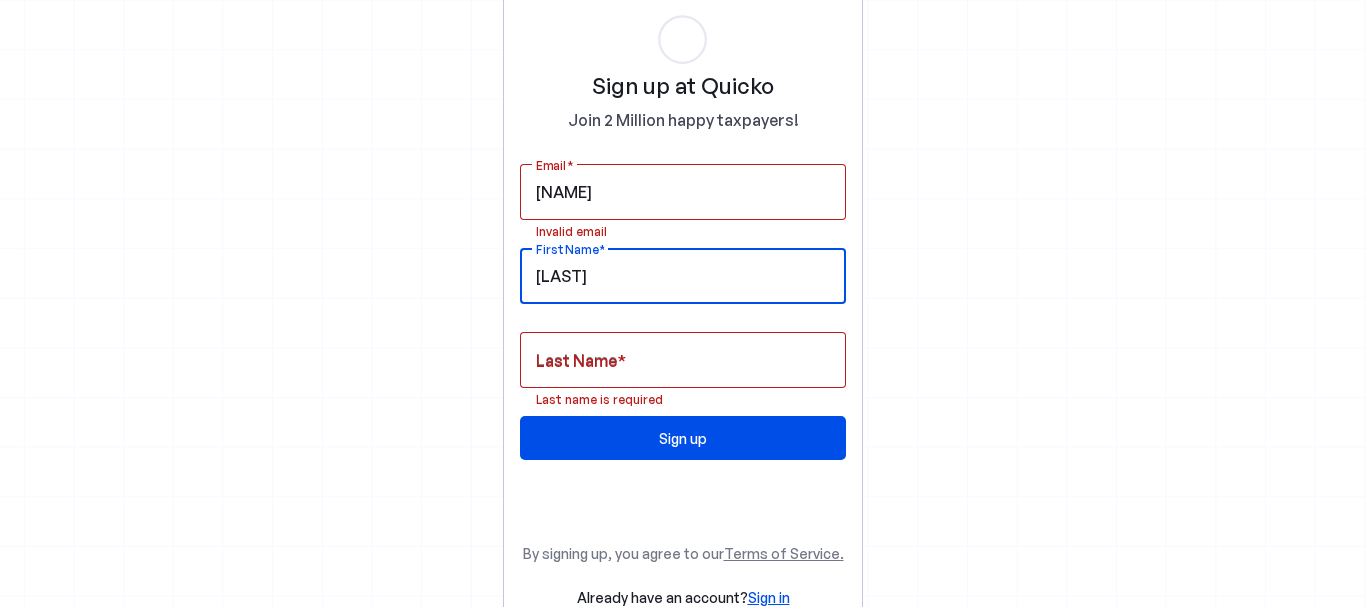 drag, startPoint x: 615, startPoint y: 270, endPoint x: 480, endPoint y: 294, distance: 137.11674 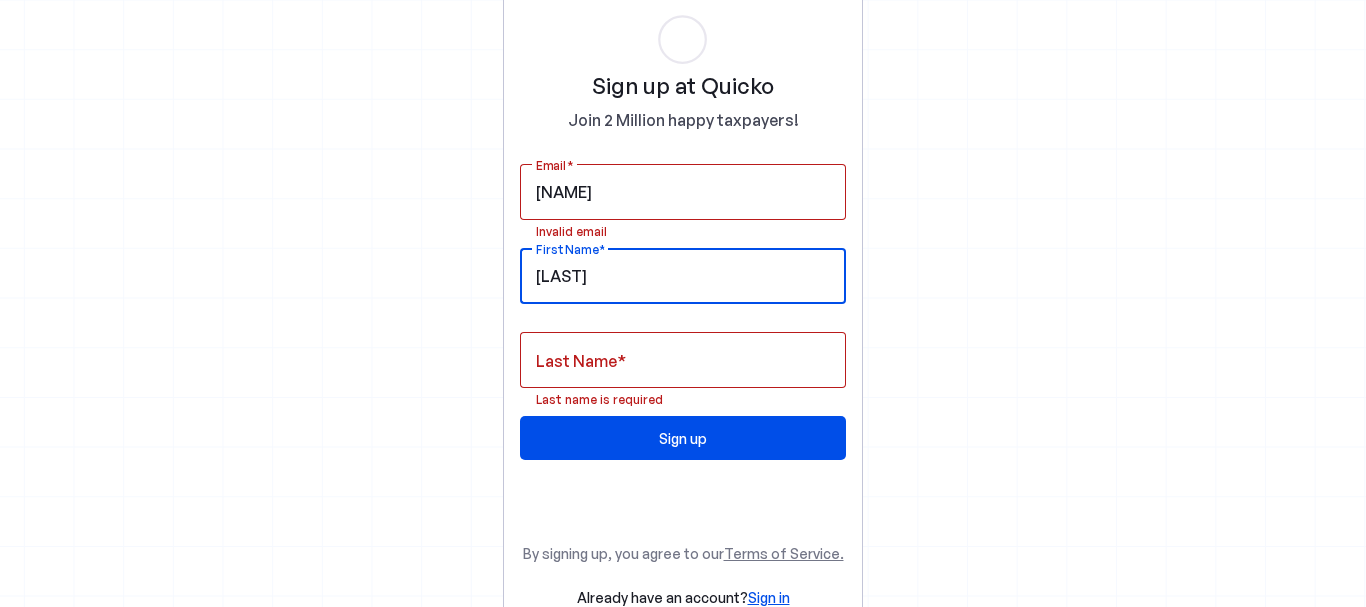 click on "Sign up at Quicko  Join 2 Million happy taxpayers!  Email Amit Invalid email First Name Chhikara Last Name Last name is required  Sign up  By signing up, you agree to our  Terms of Service. Already have an account?  Sign in" at bounding box center (683, 303) 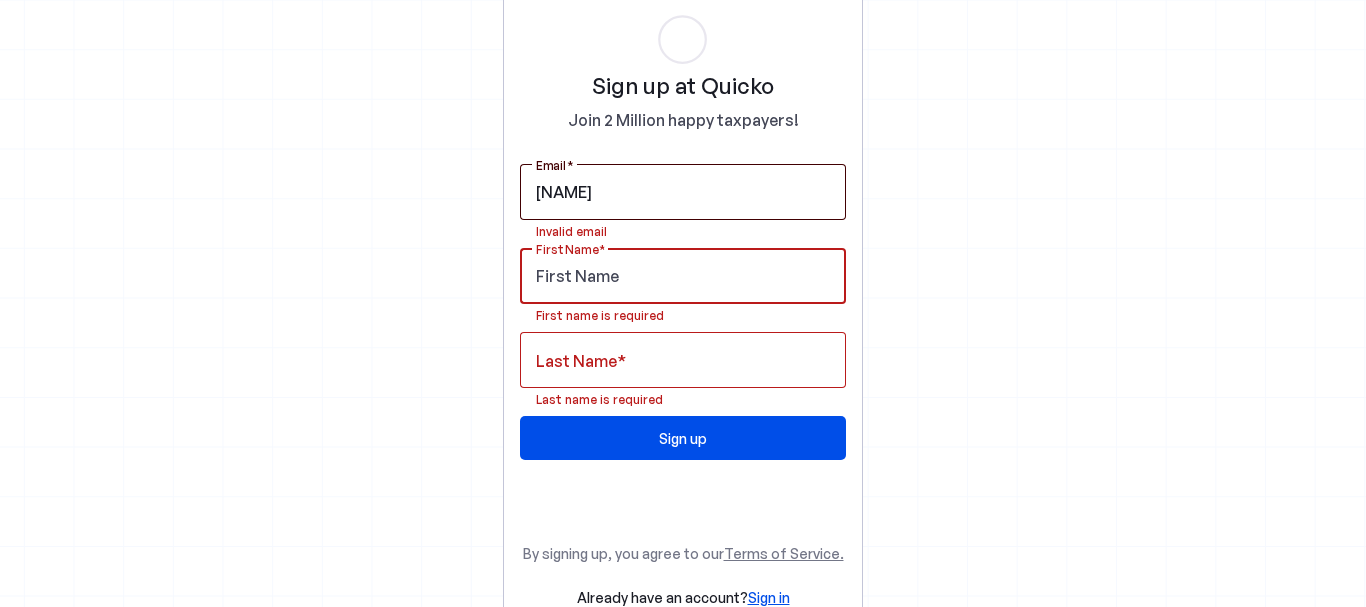 type 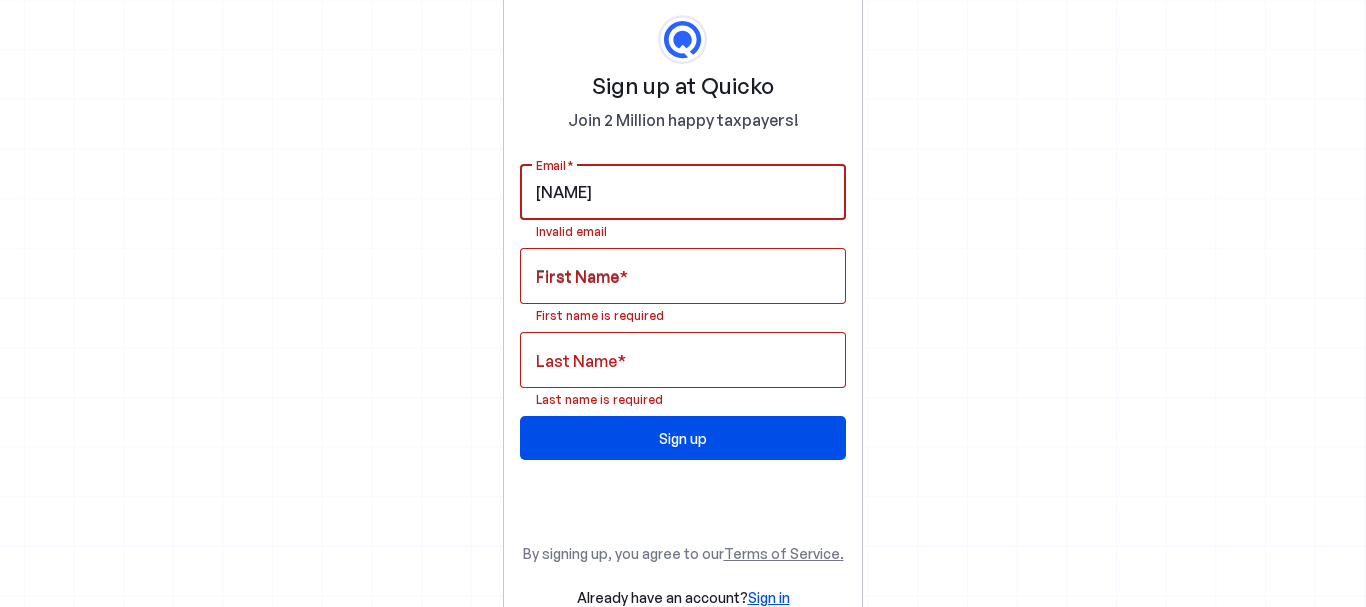 drag, startPoint x: 581, startPoint y: 192, endPoint x: 452, endPoint y: 201, distance: 129.31357 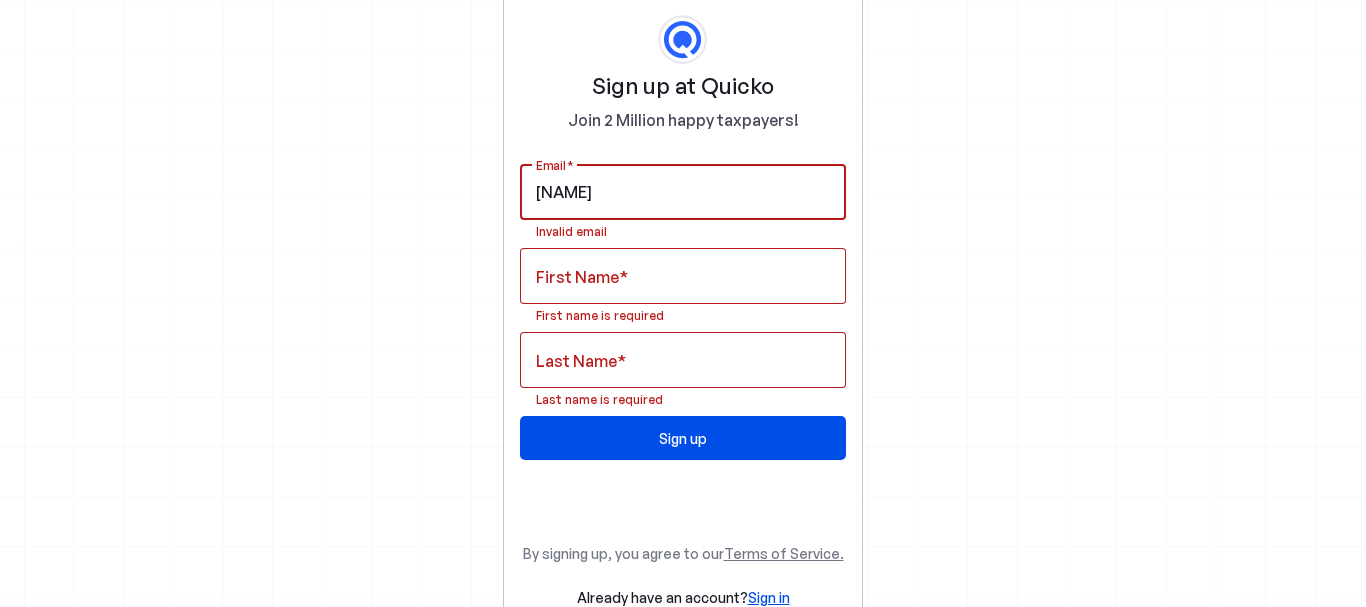 click on "Sign up at Quicko  Join 2 Million happy taxpayers!  Email Amit Invalid email First Name First name is required Last Name Last name is required  Sign up  By signing up, you agree to our  Terms of Service. Already have an account?  Sign in" at bounding box center (683, 303) 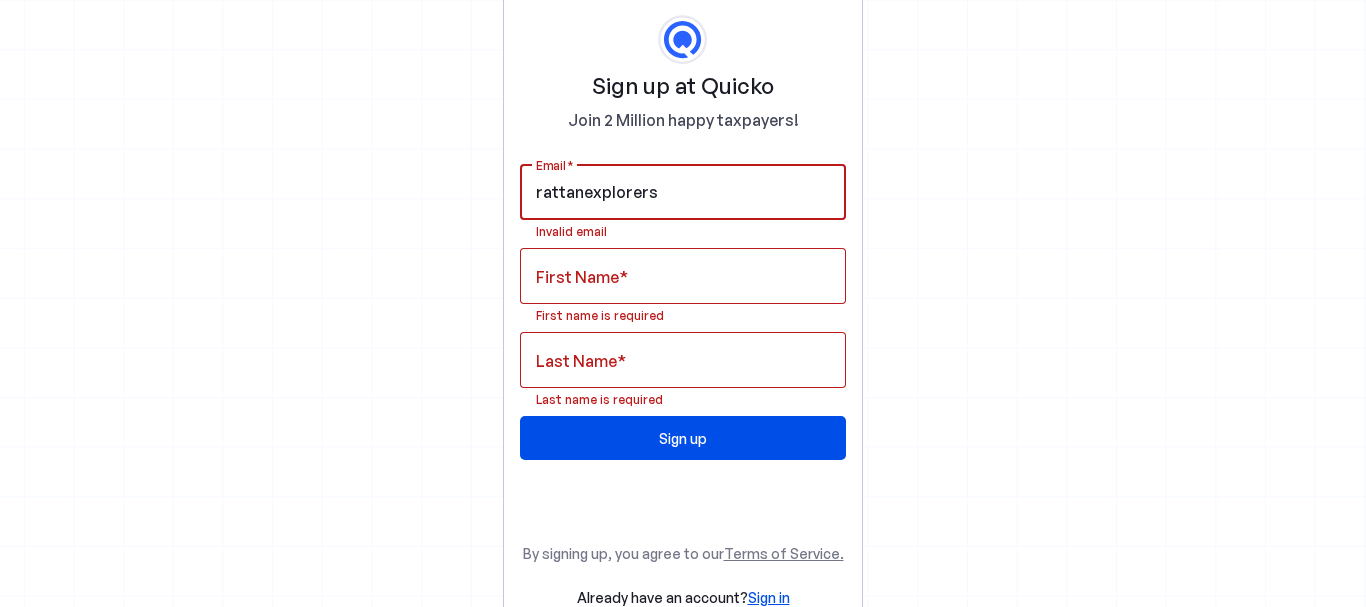type on "rattanexplorers" 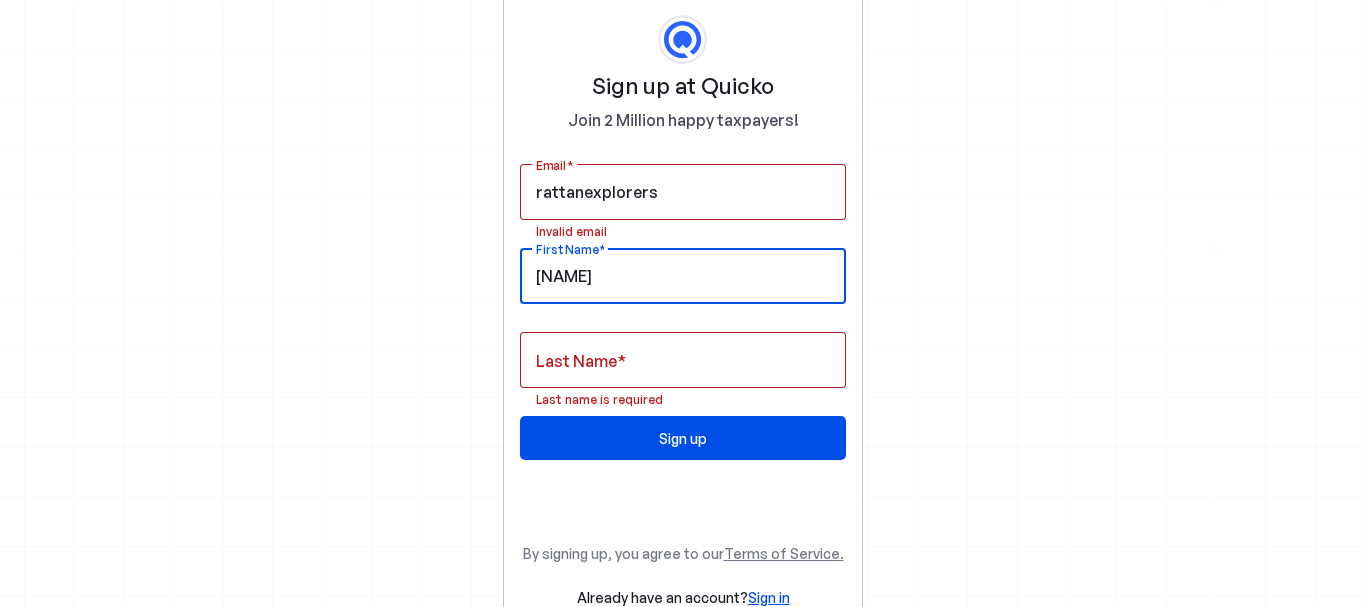 type on "Amit" 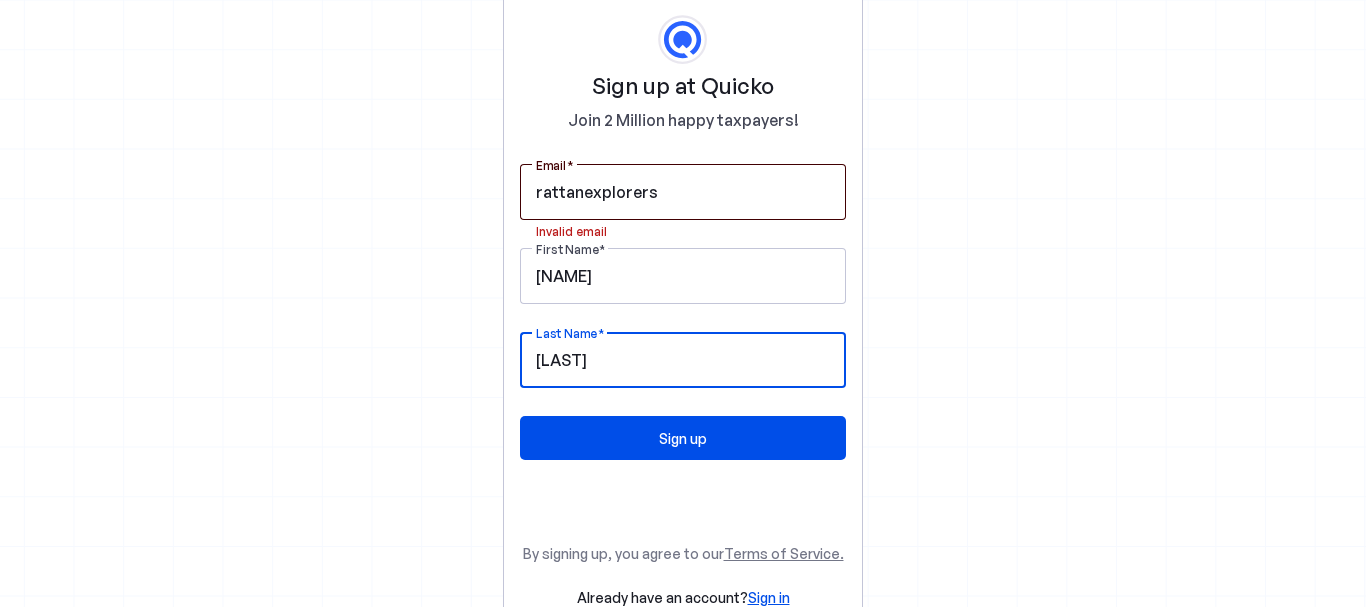 type on "Chhikara" 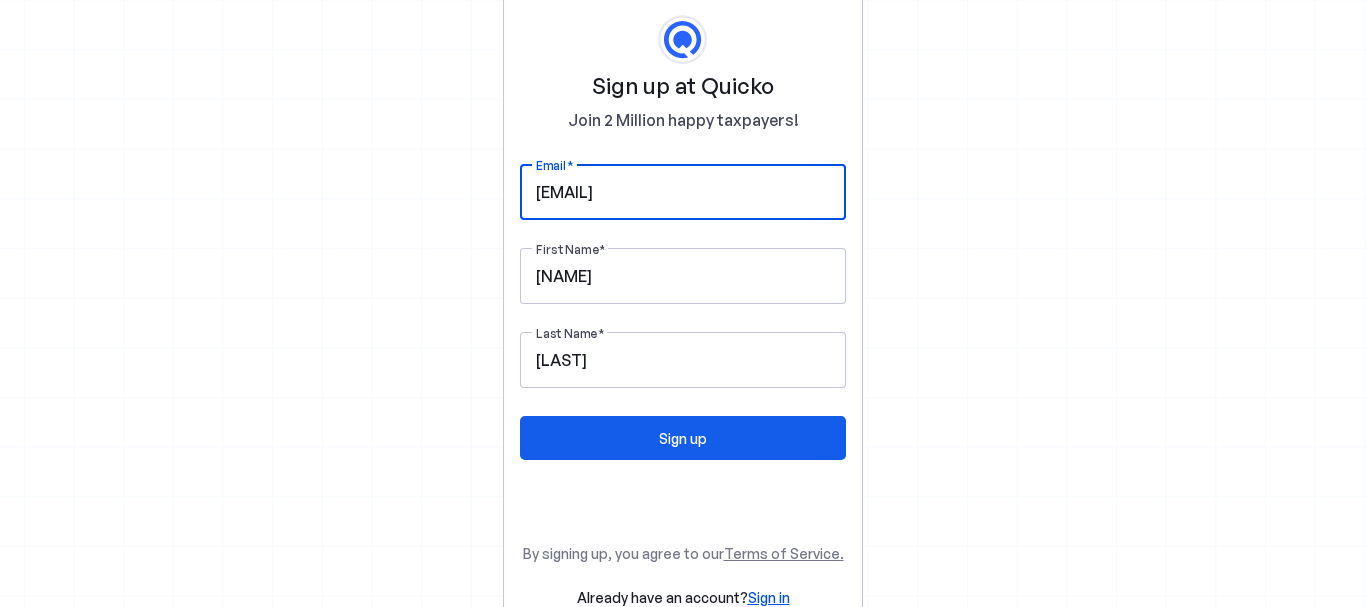 type on "rattanexplorers@gmail.com" 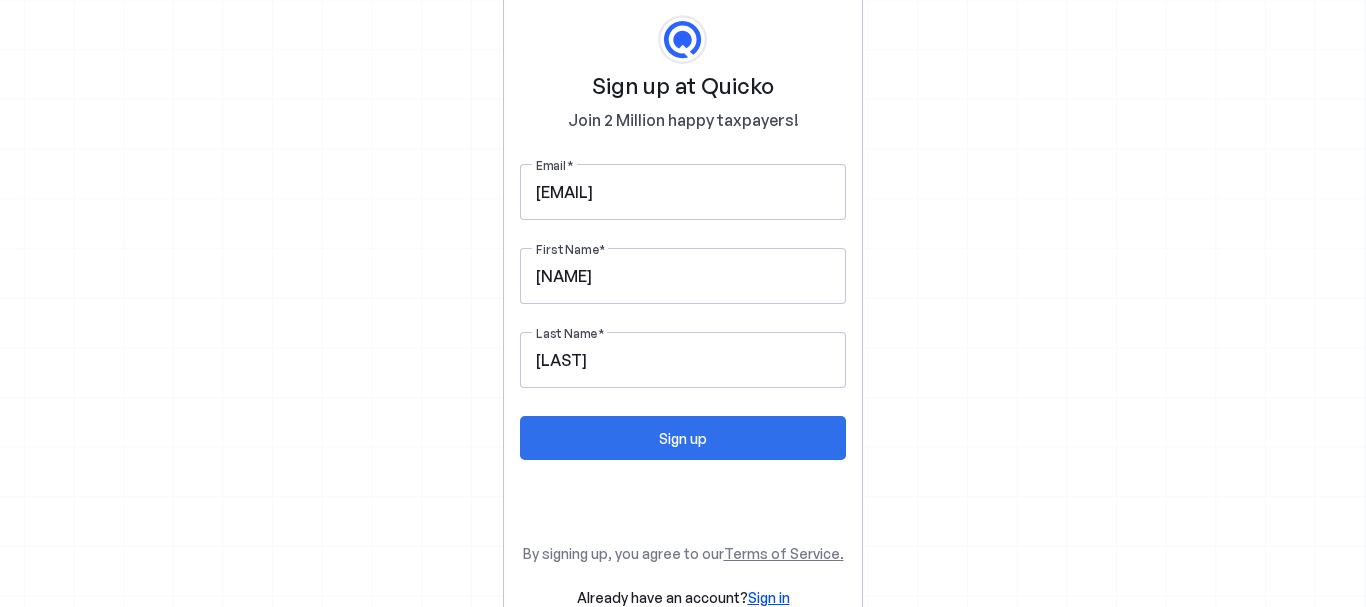 click at bounding box center (683, 438) 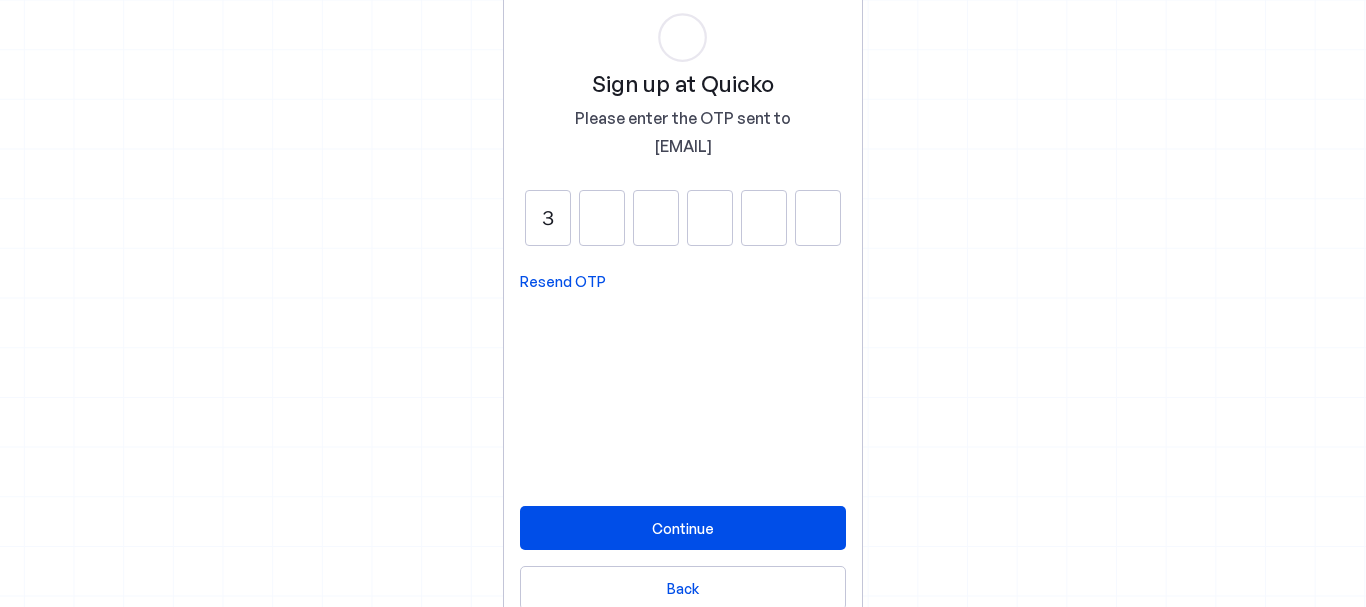 type on "3" 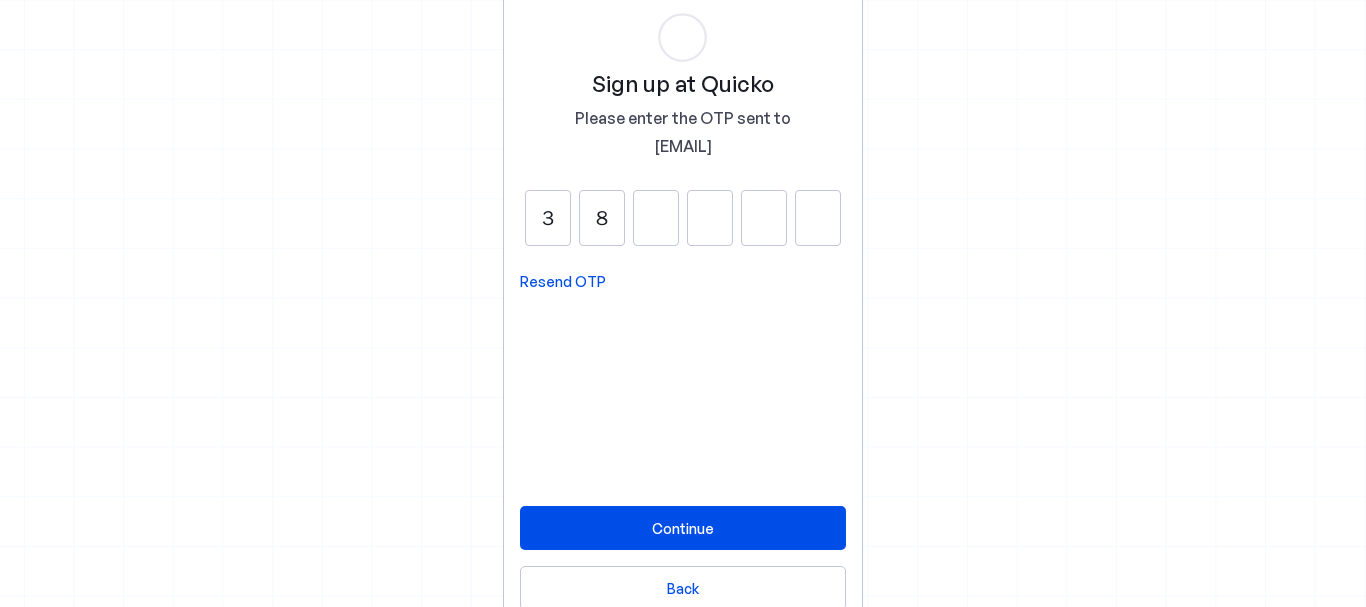 type on "8" 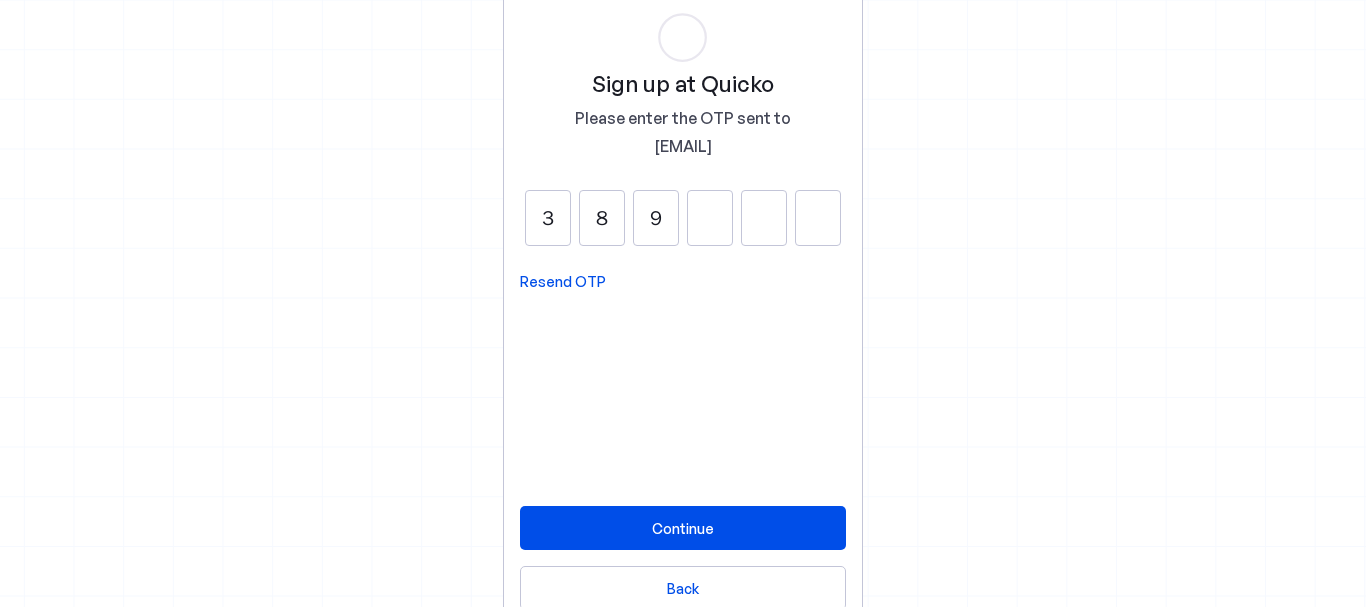 type on "9" 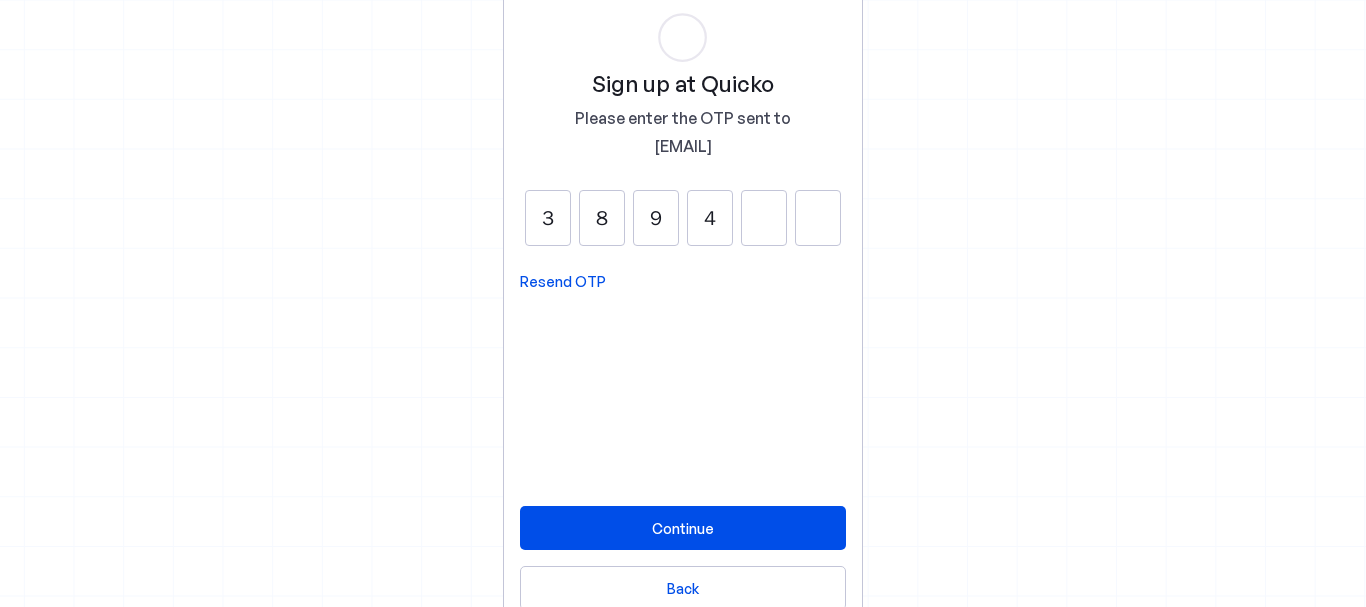 type on "4" 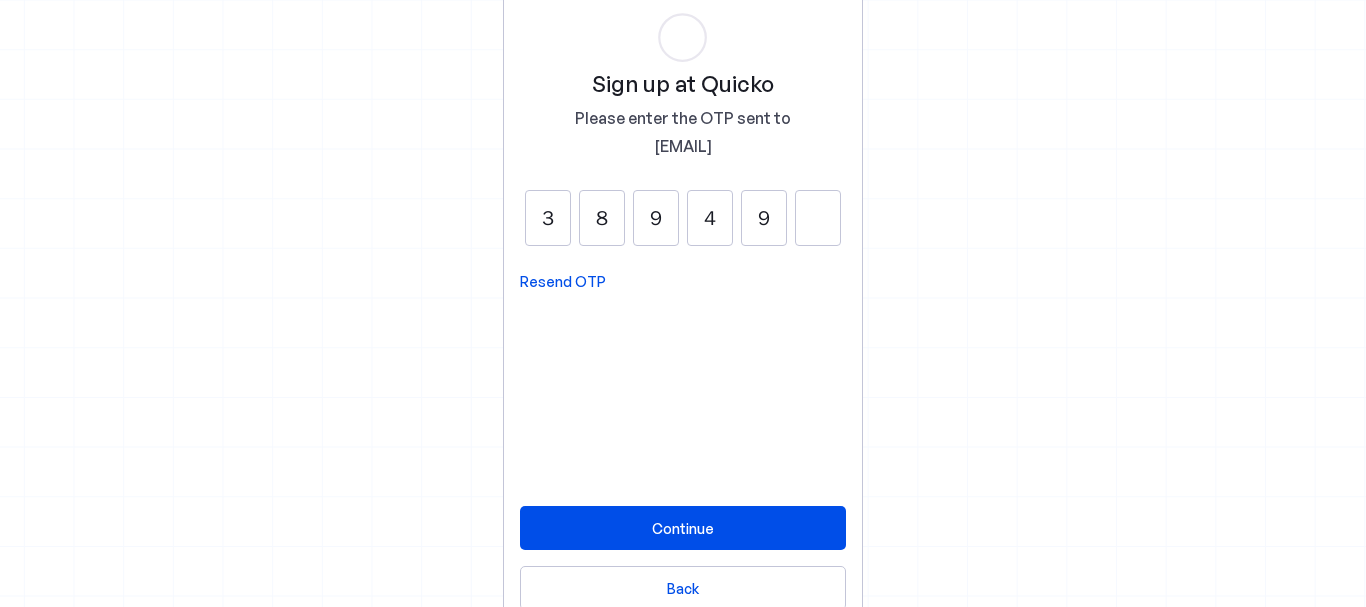 type on "9" 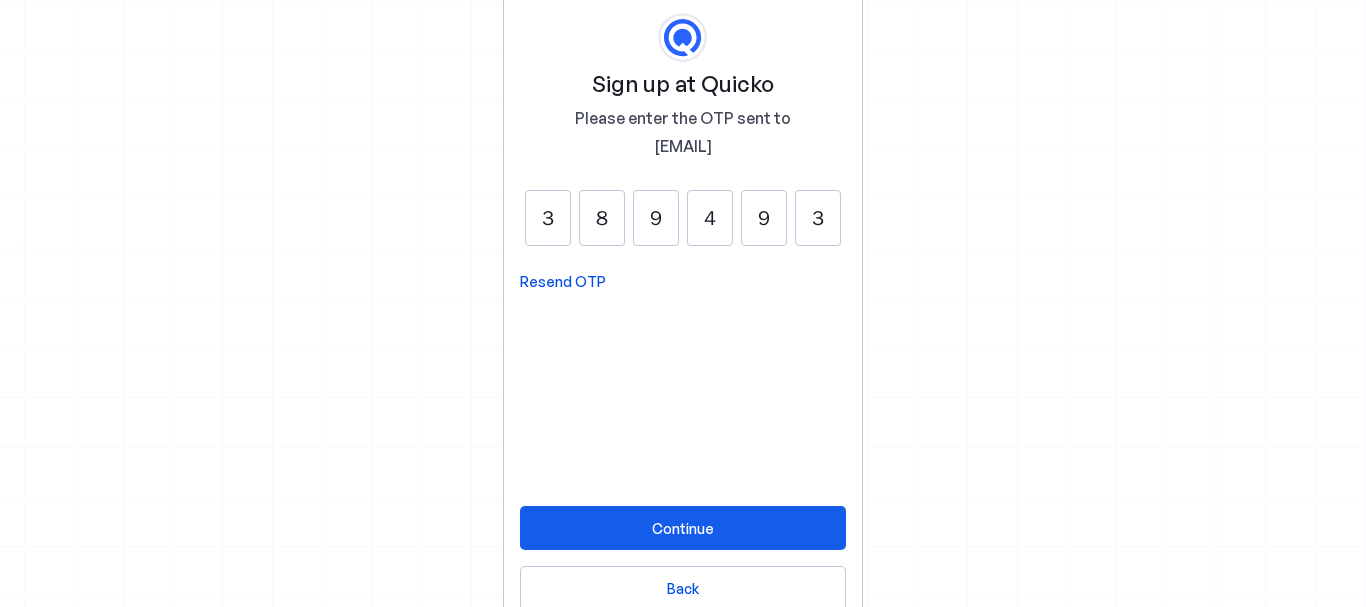 type on "3" 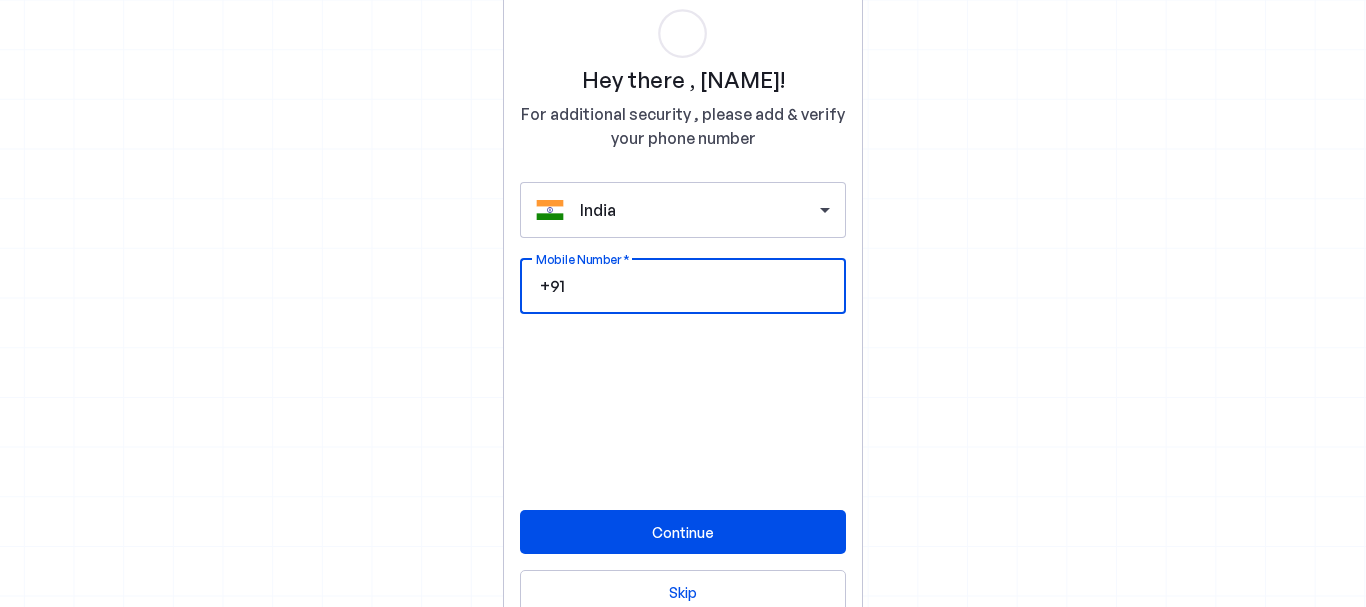 click on "Mobile Number" at bounding box center (699, 286) 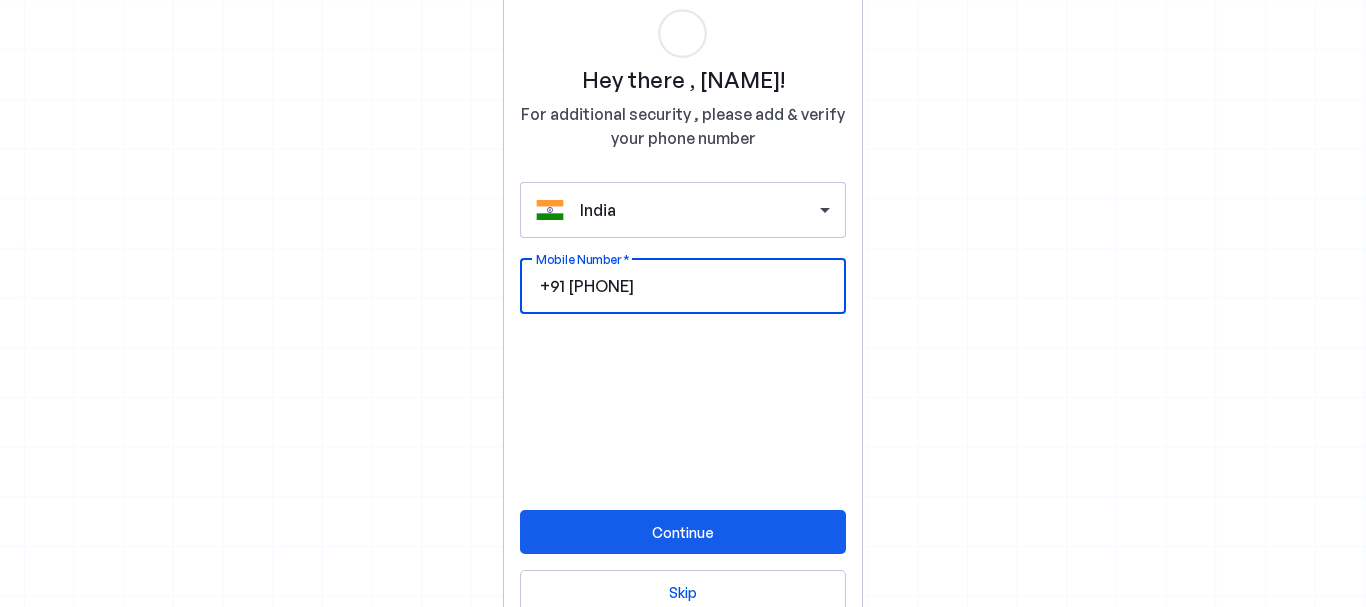type on "9991071929" 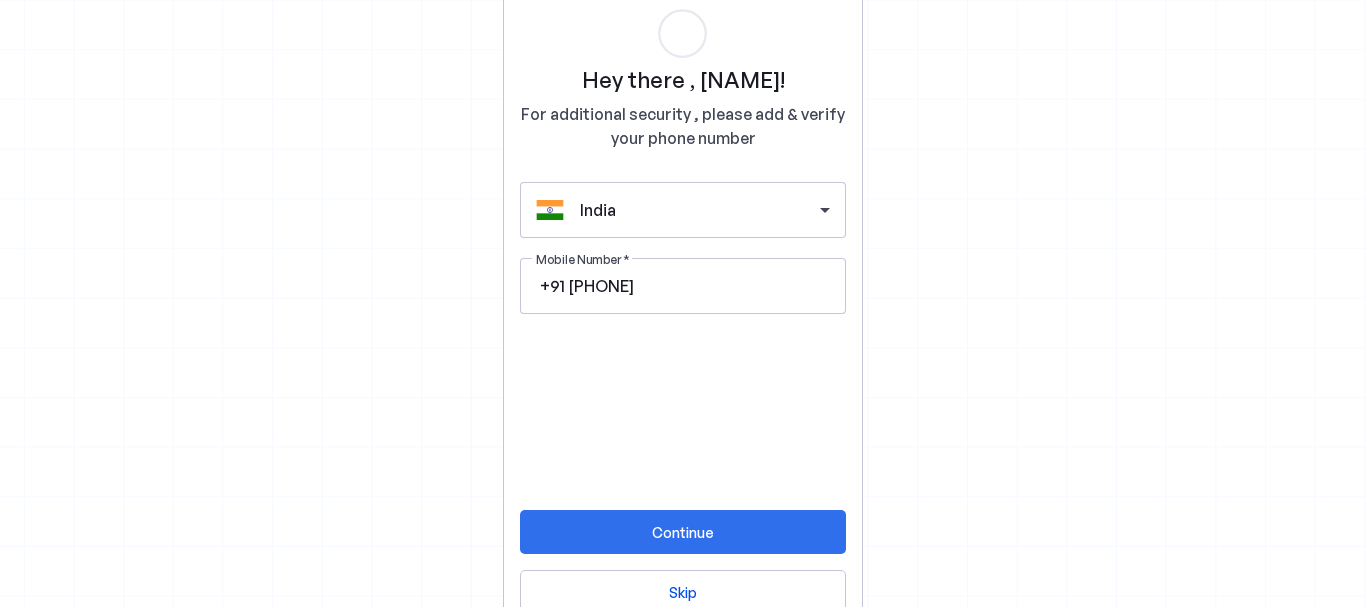 click on "Continue" at bounding box center (683, 532) 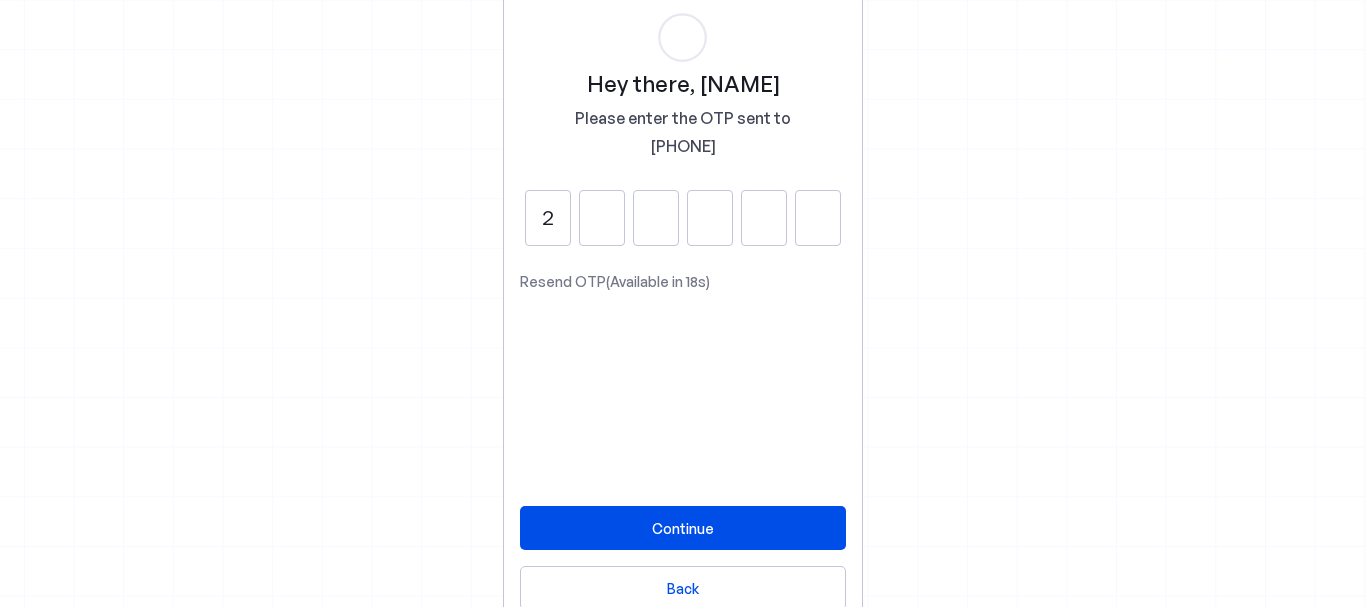 type on "2" 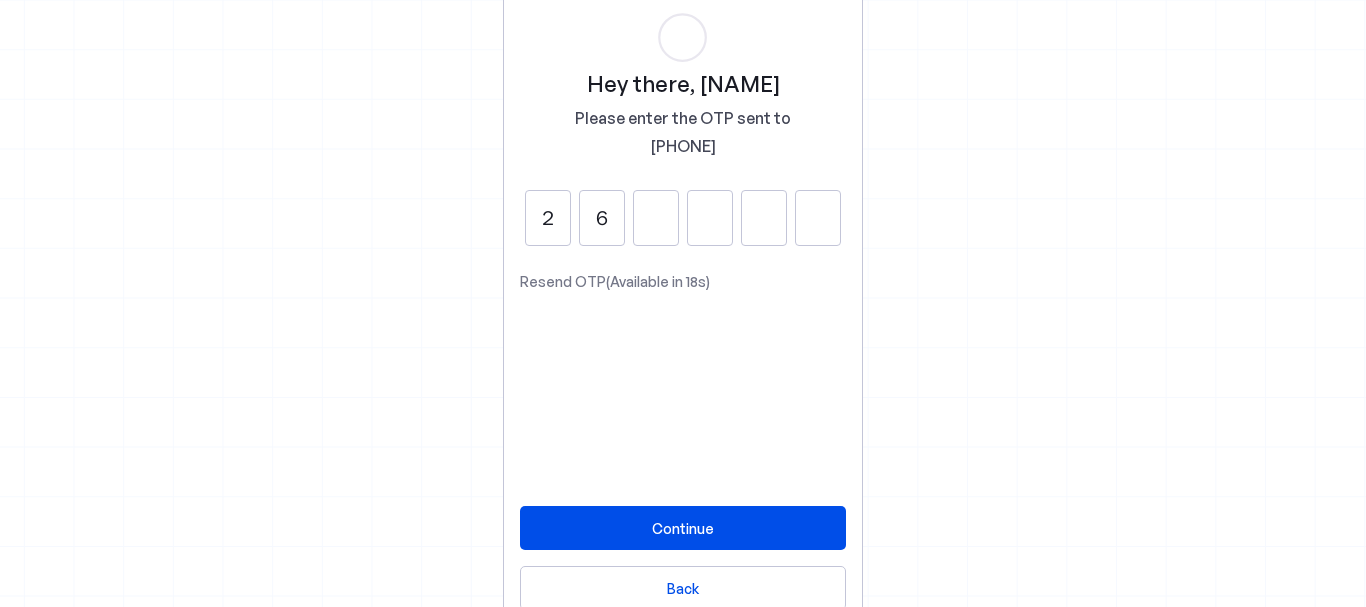 type on "6" 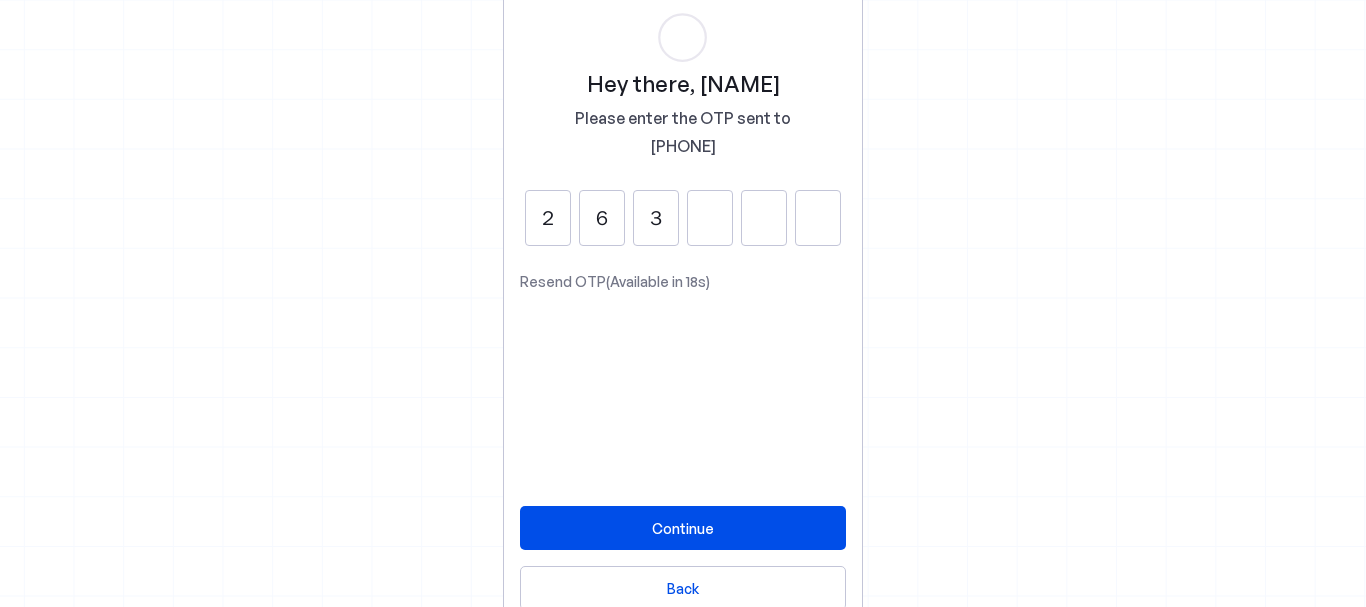 type on "3" 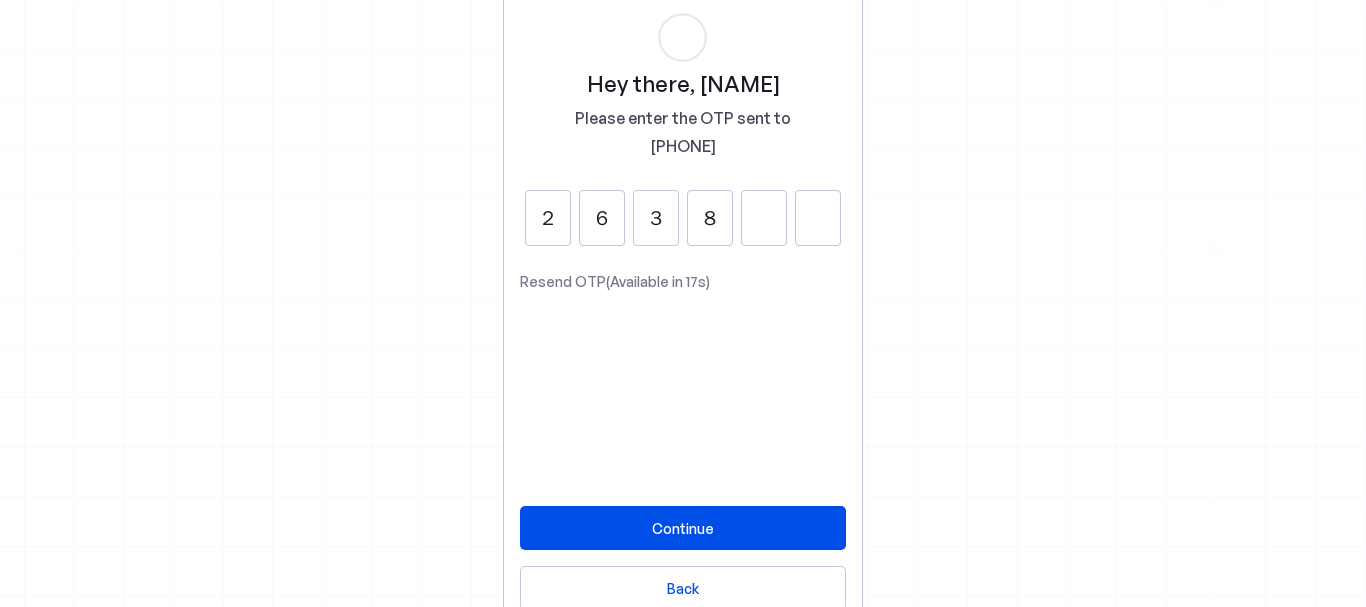 type on "8" 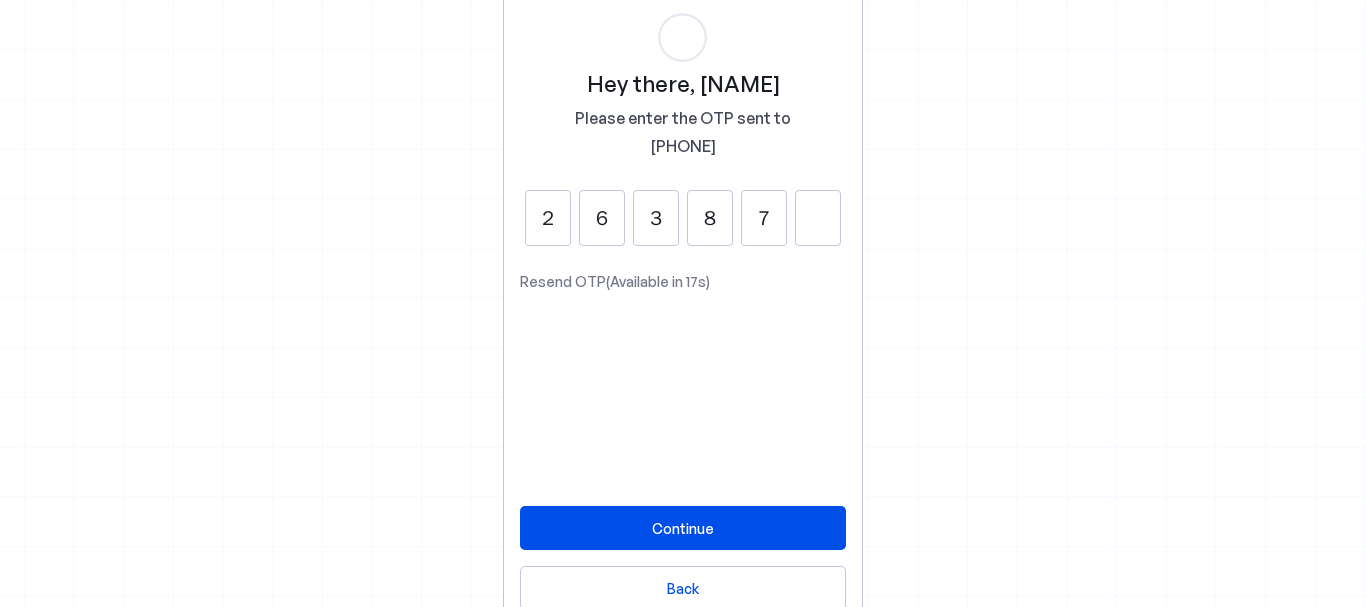 type on "7" 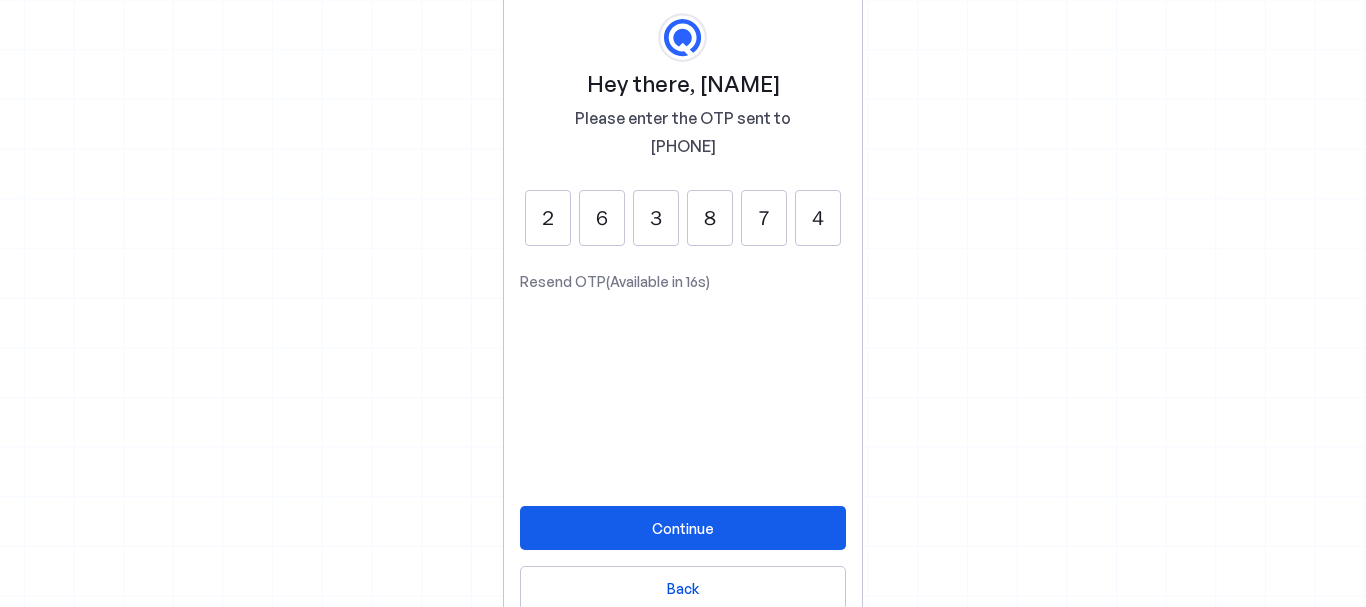 type on "4" 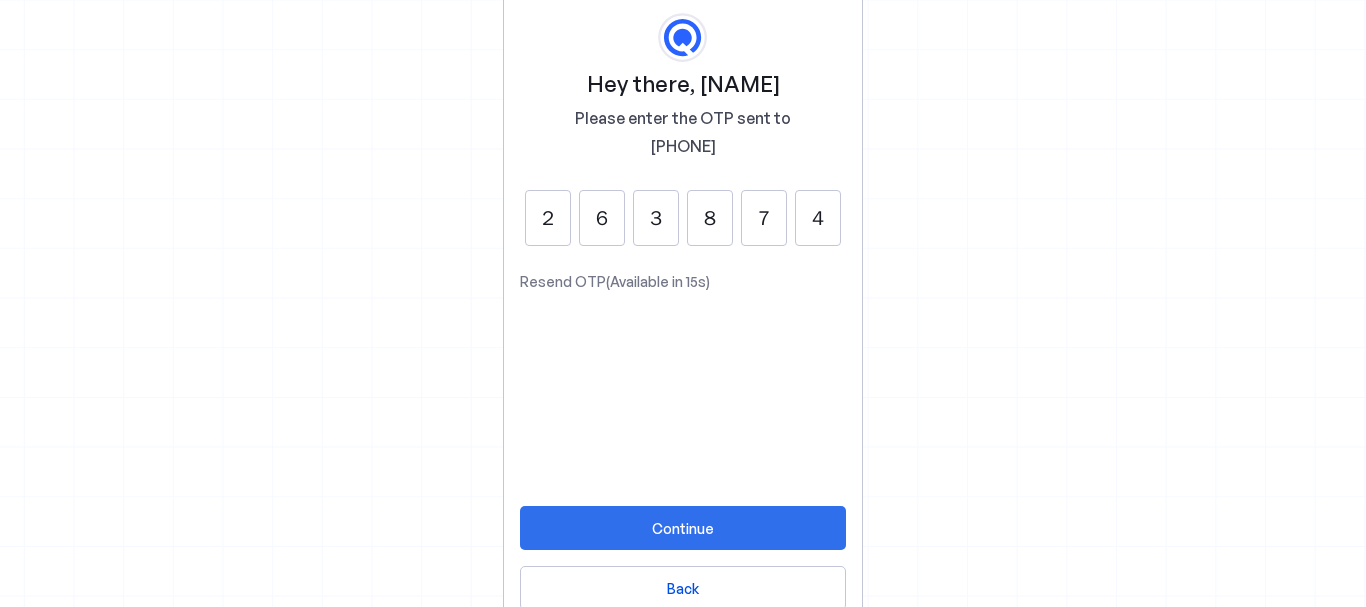 click on "Continue" at bounding box center [683, 528] 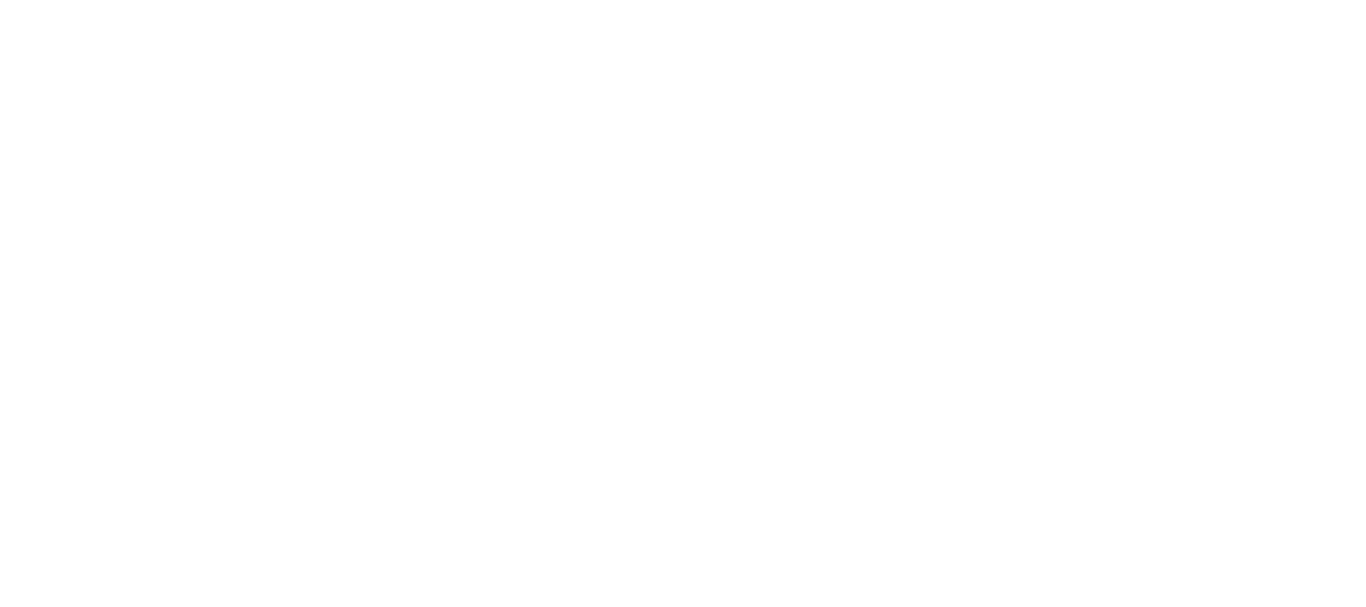 scroll, scrollTop: 0, scrollLeft: 0, axis: both 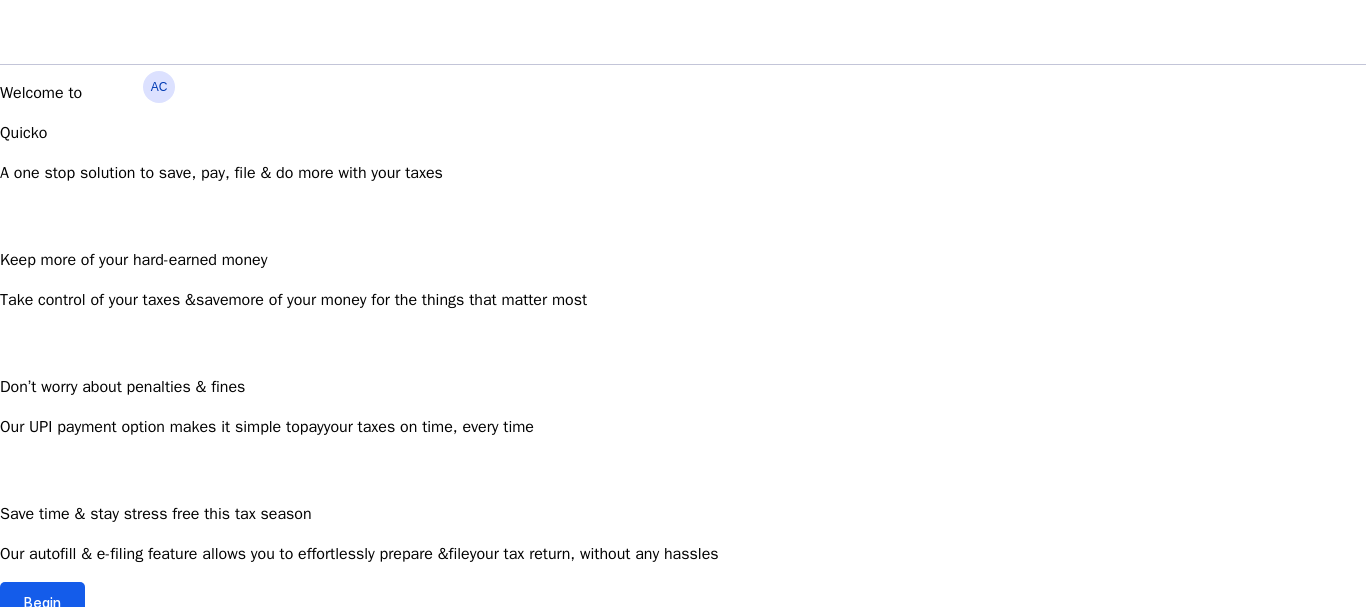 click at bounding box center [42, 602] 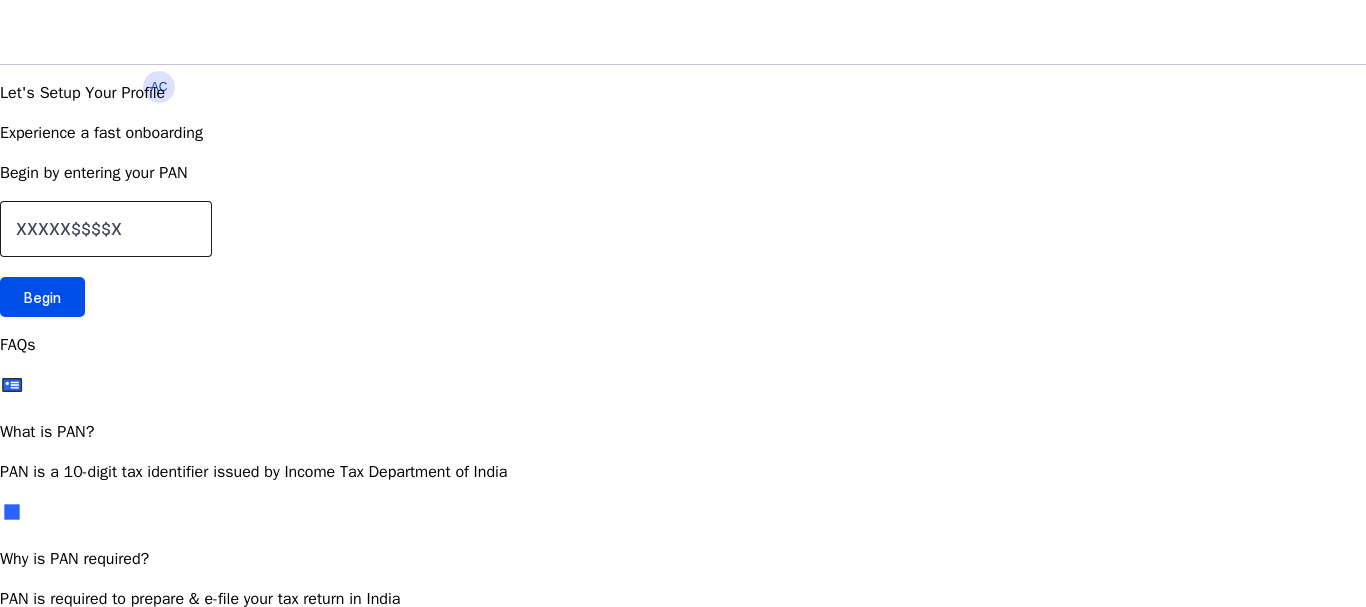 click at bounding box center (106, 229) 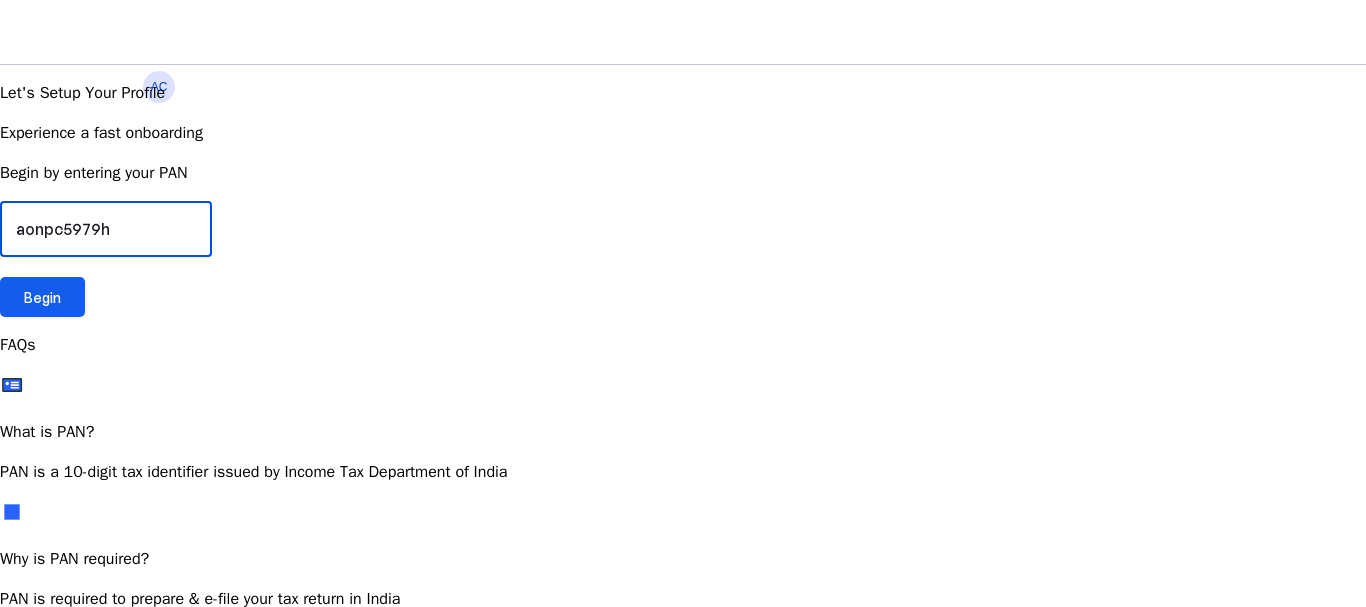 type on "aonpc5979h" 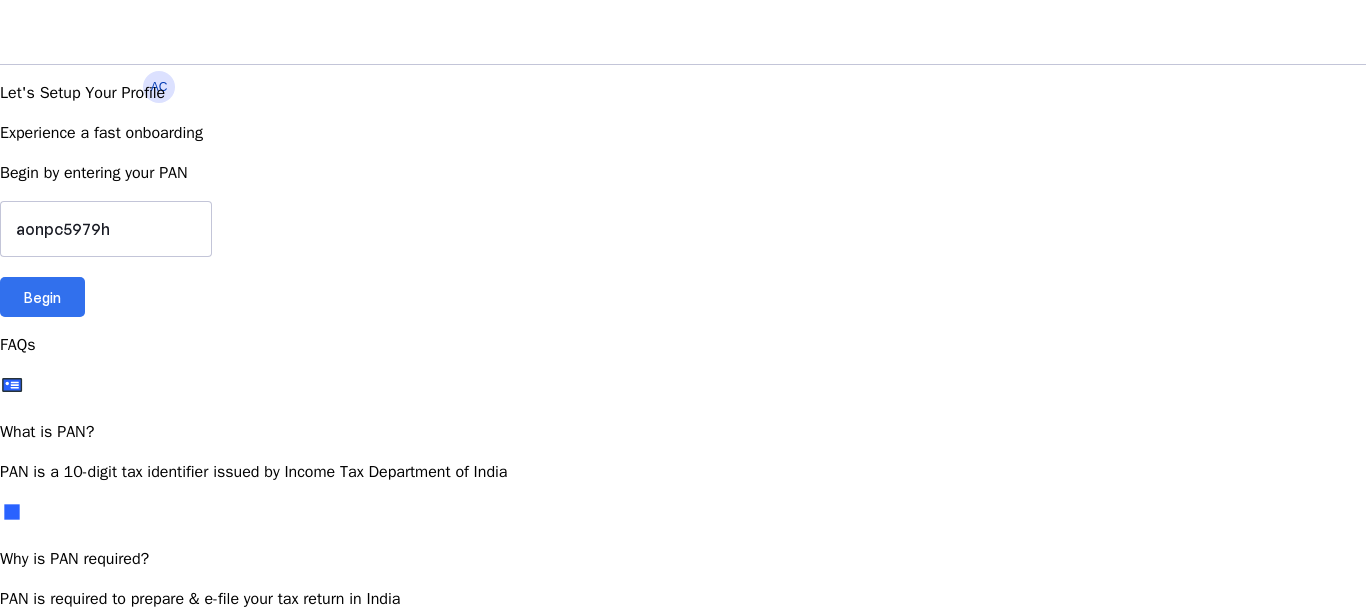click at bounding box center (42, 297) 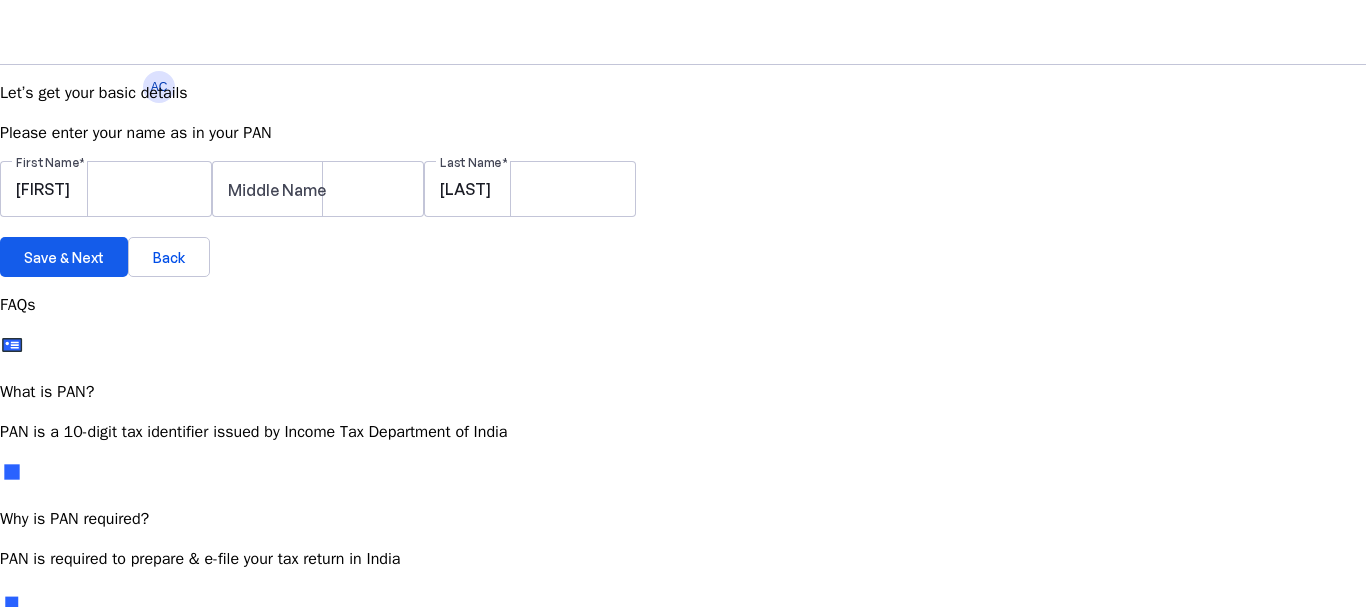click on "Save & Next" at bounding box center (64, 257) 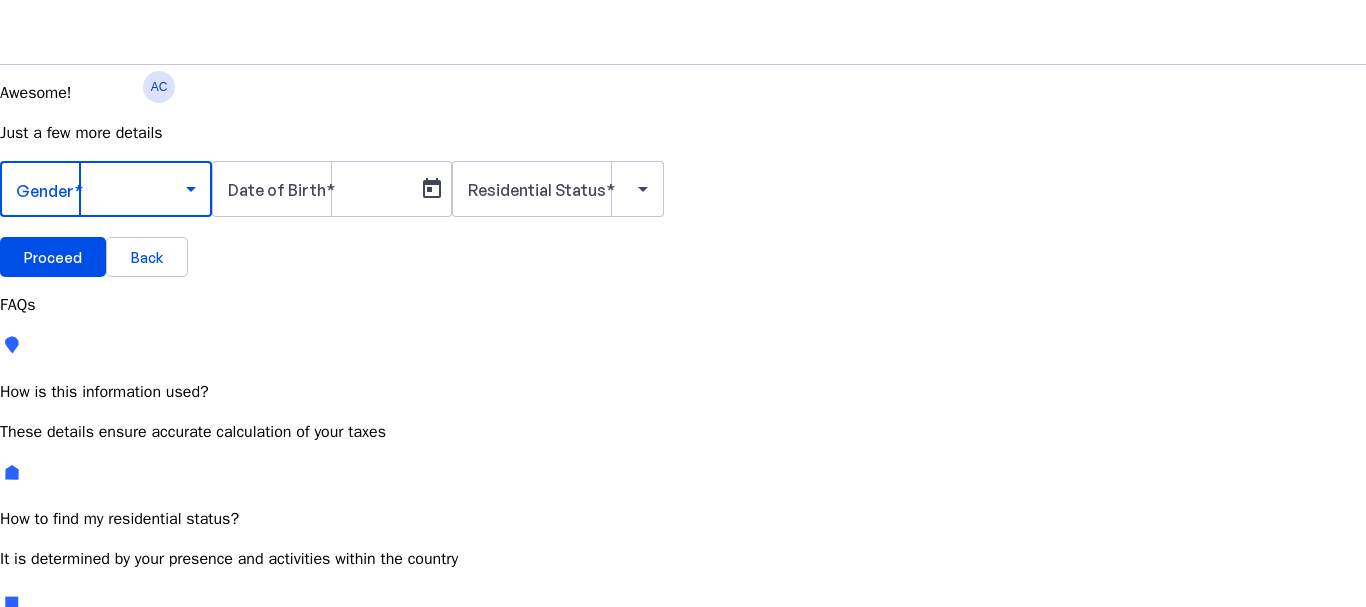 click at bounding box center (101, 189) 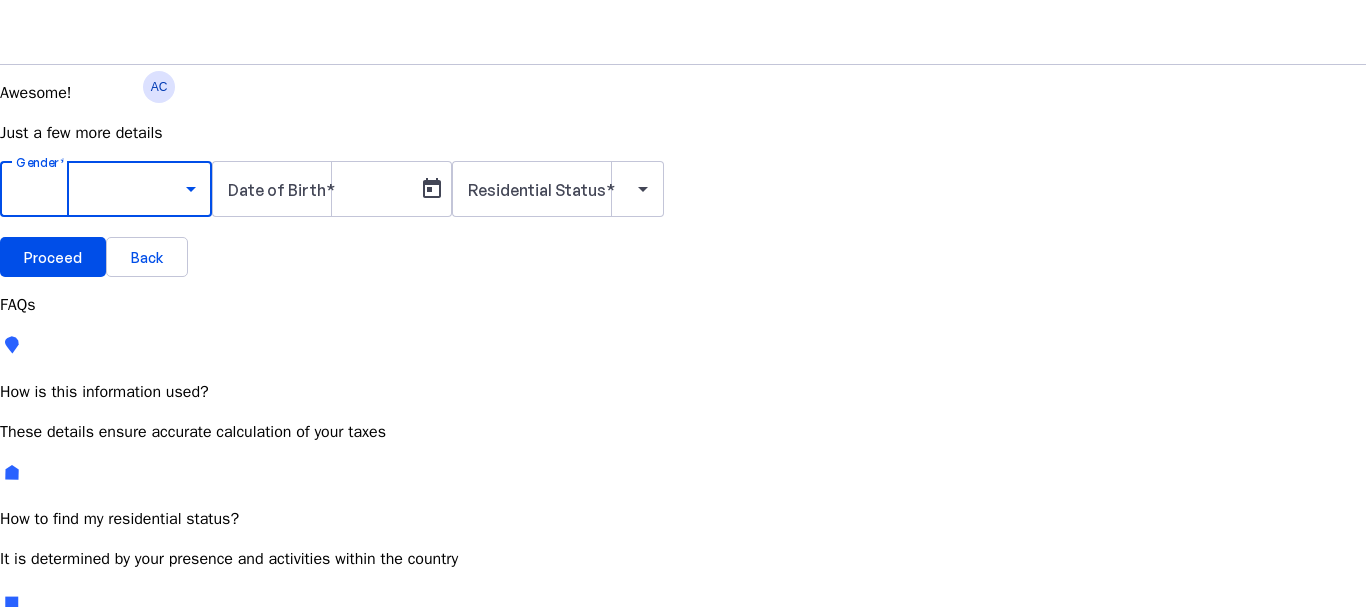click on "Male" at bounding box center (154, 746) 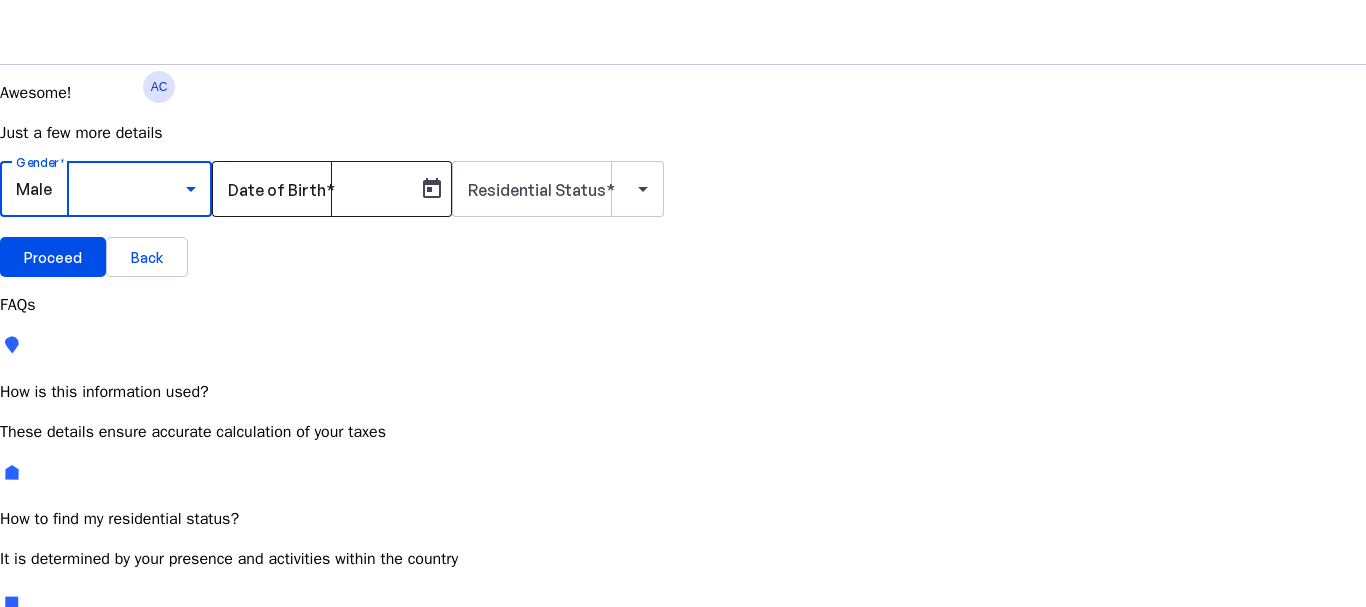 click on "Date of Birth" at bounding box center (277, 190) 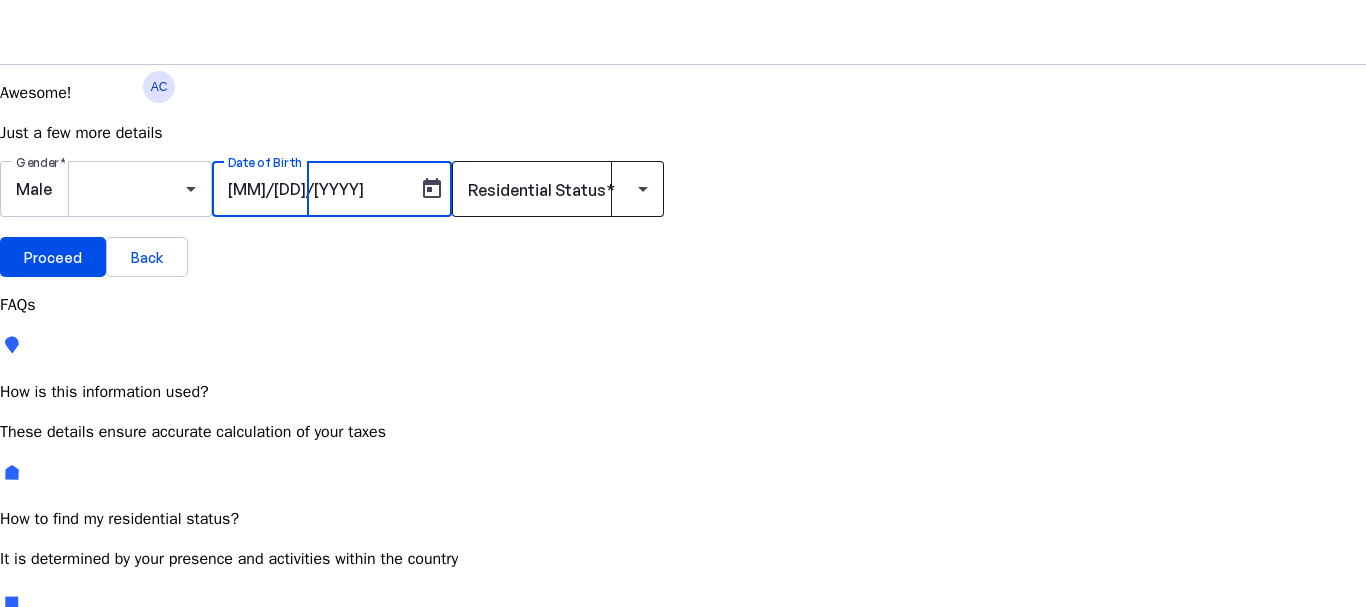 type on "[MM]/[DD]/[YYYY]" 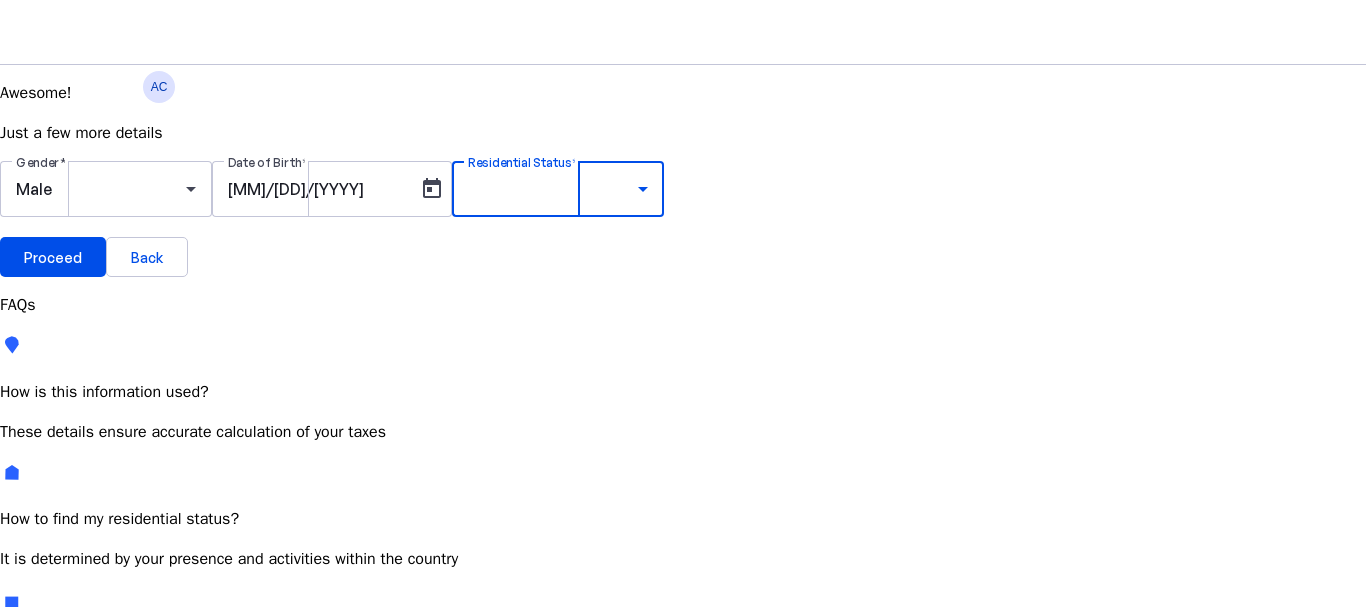 click on "Resident Most Common" at bounding box center (72, 766) 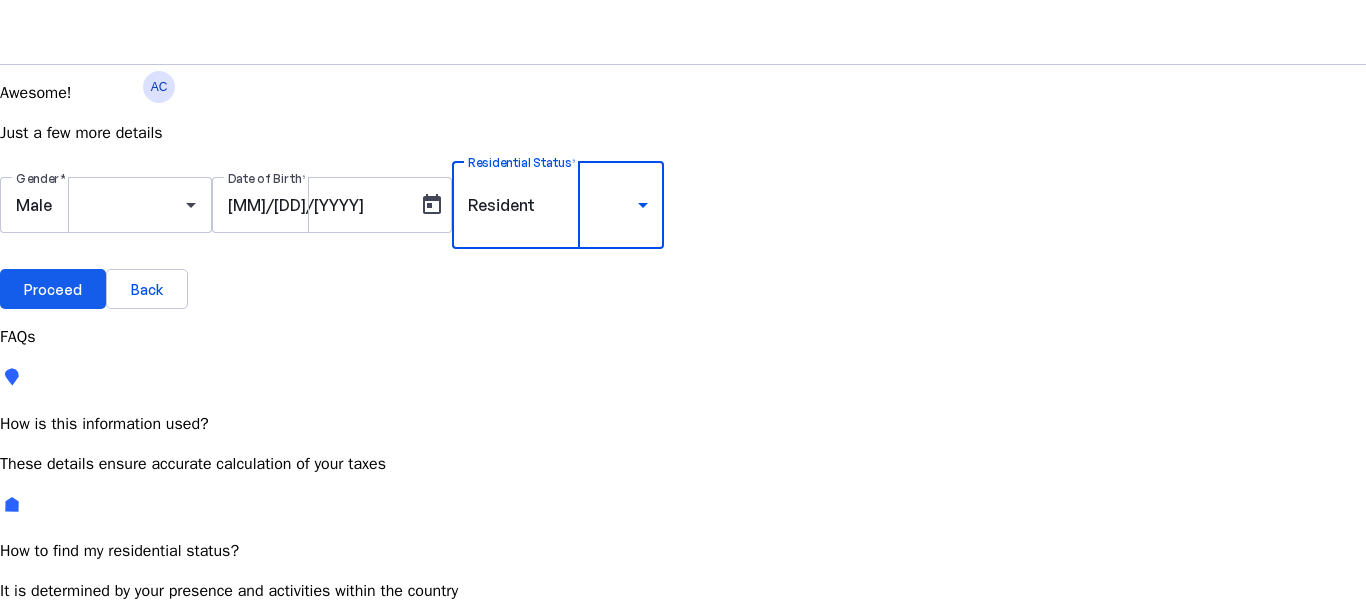 click on "Proceed" at bounding box center (53, 289) 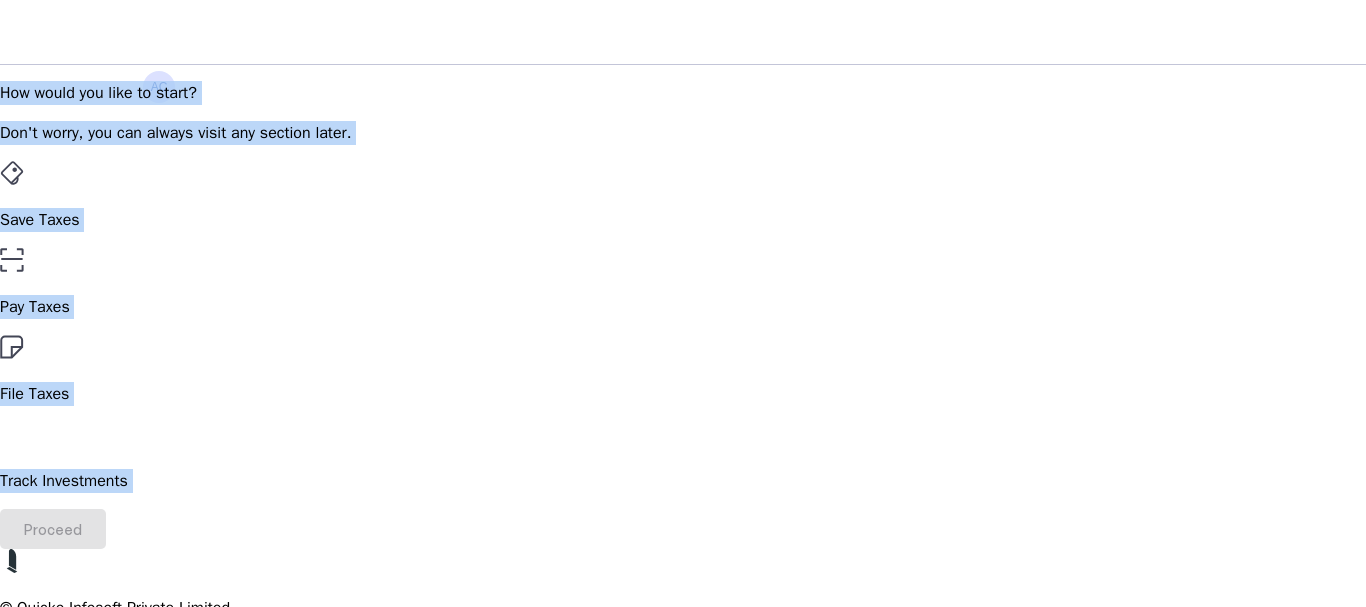 drag, startPoint x: 1365, startPoint y: 217, endPoint x: 1365, endPoint y: 304, distance: 87 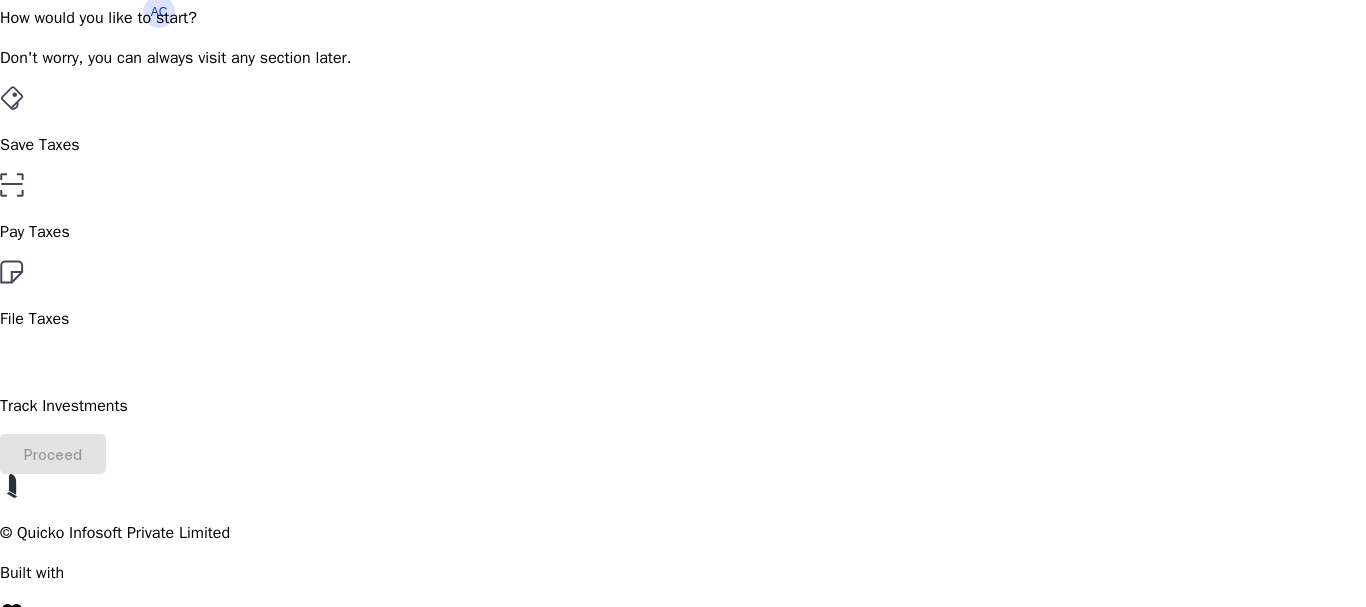scroll, scrollTop: 80, scrollLeft: 0, axis: vertical 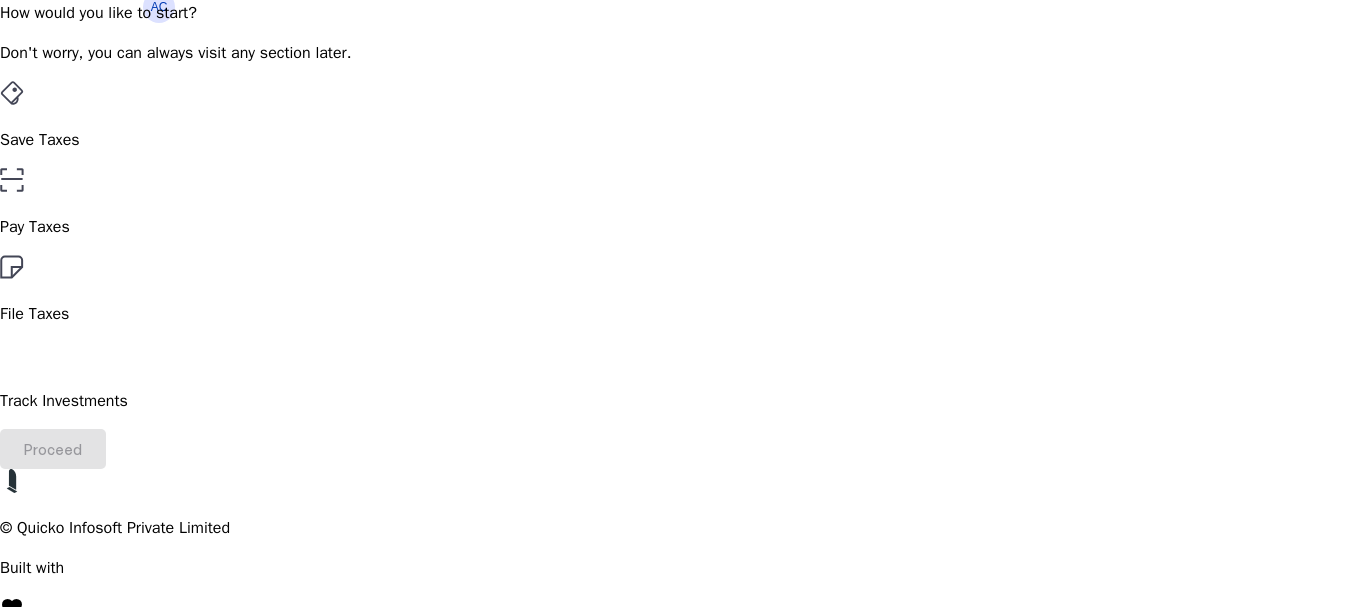 click on "File Taxes" at bounding box center (683, 290) 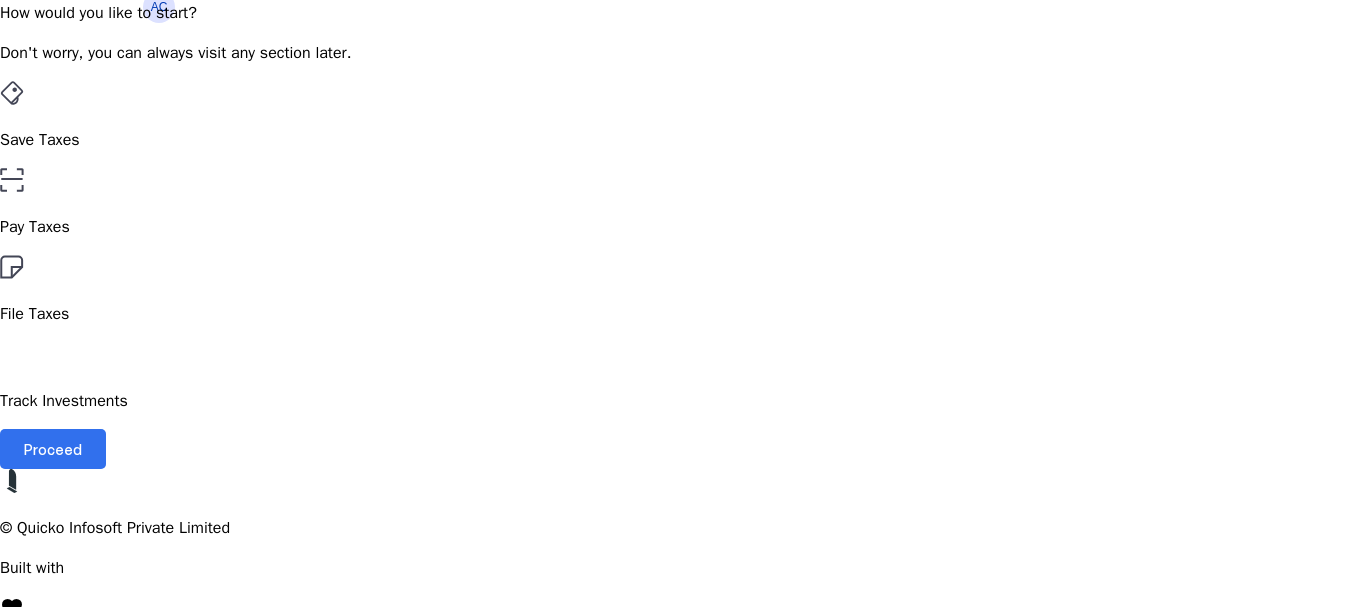 click on "Proceed" at bounding box center [53, 449] 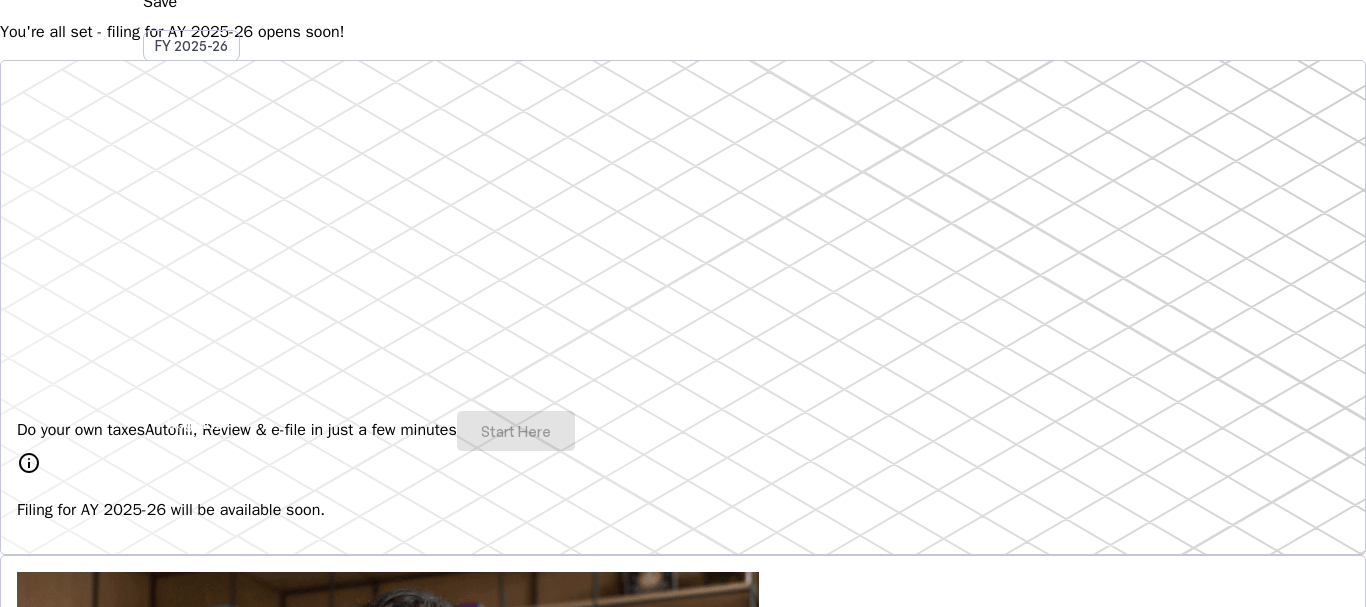 scroll, scrollTop: 160, scrollLeft: 0, axis: vertical 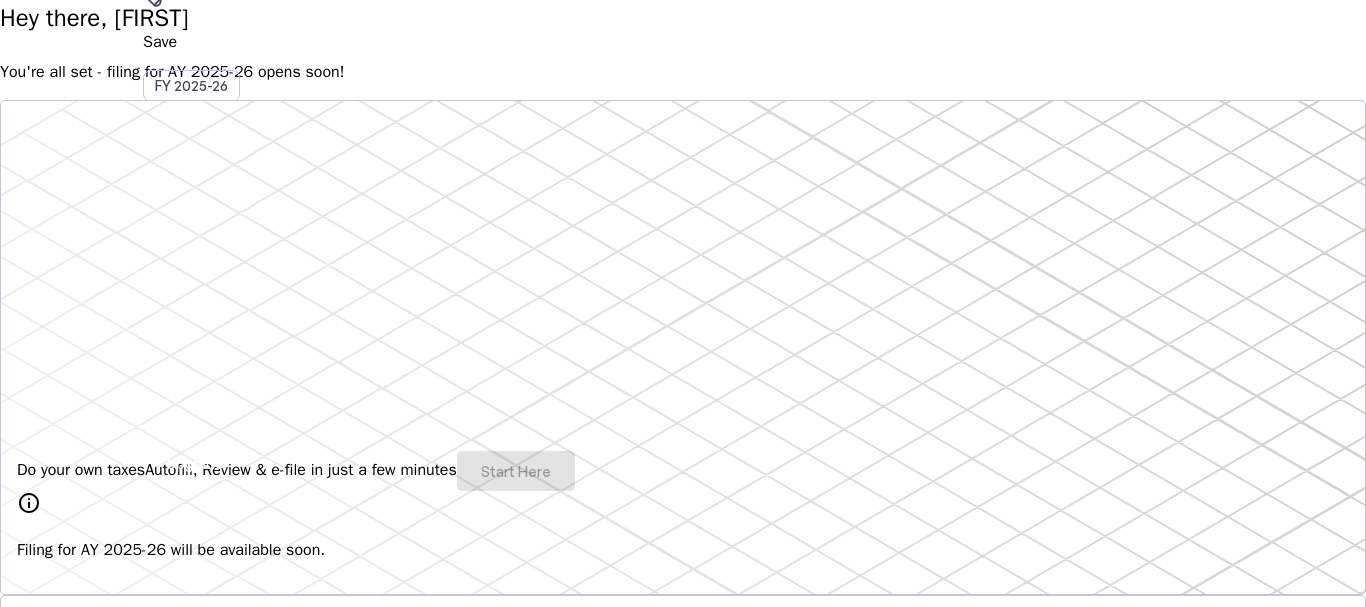click on "Do your own taxes   Autofill, Review & e-file in just a few minutes   Start Here" at bounding box center [683, 471] 